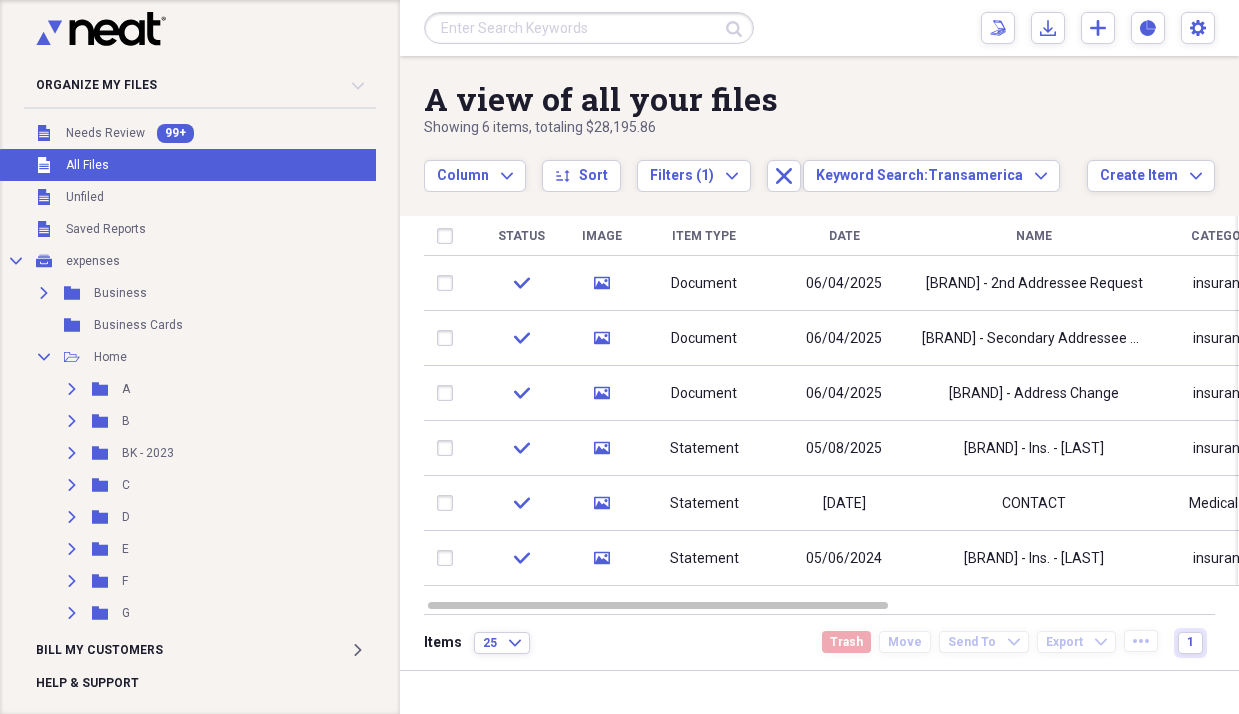 scroll, scrollTop: 0, scrollLeft: 0, axis: both 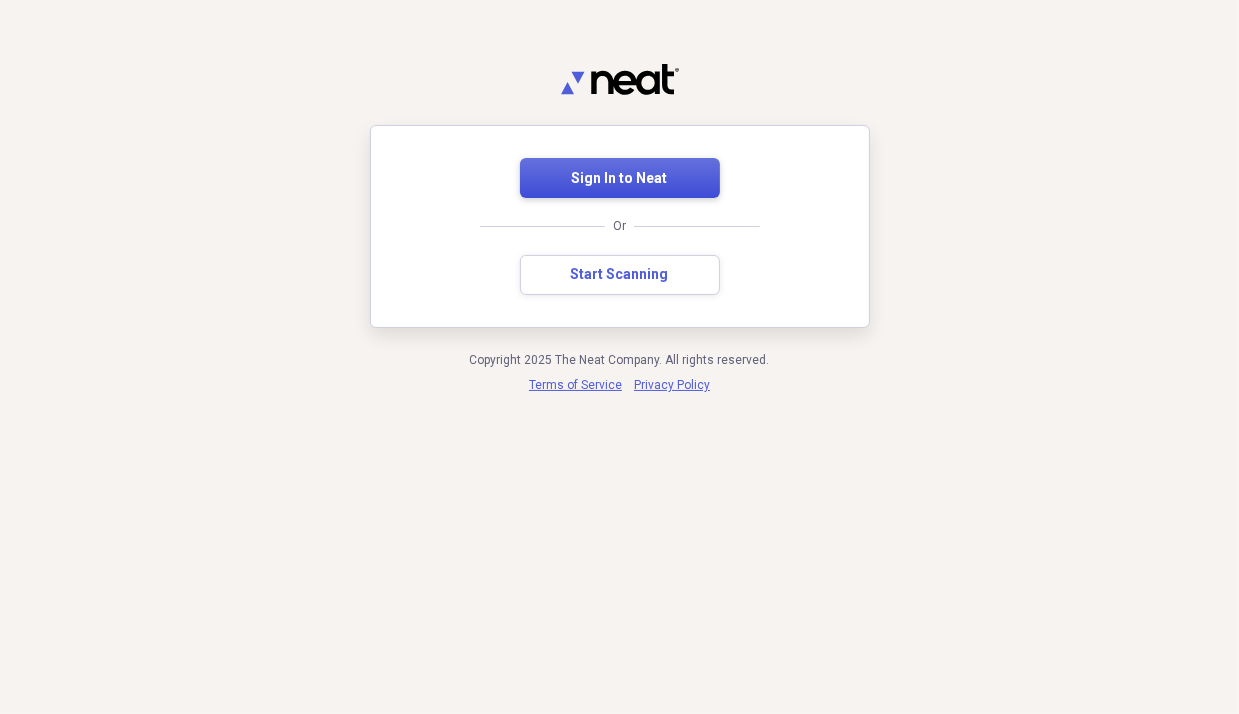 click on "Sign In to Neat" at bounding box center [620, 178] 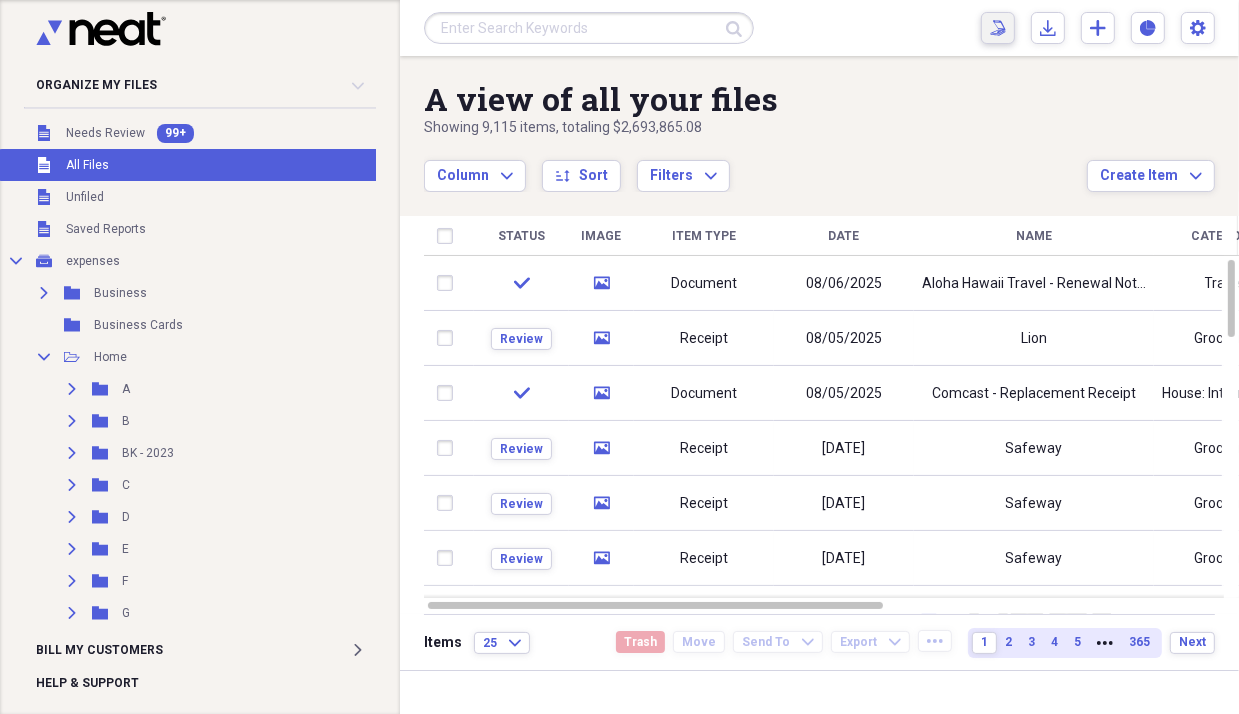 click on "Scan" 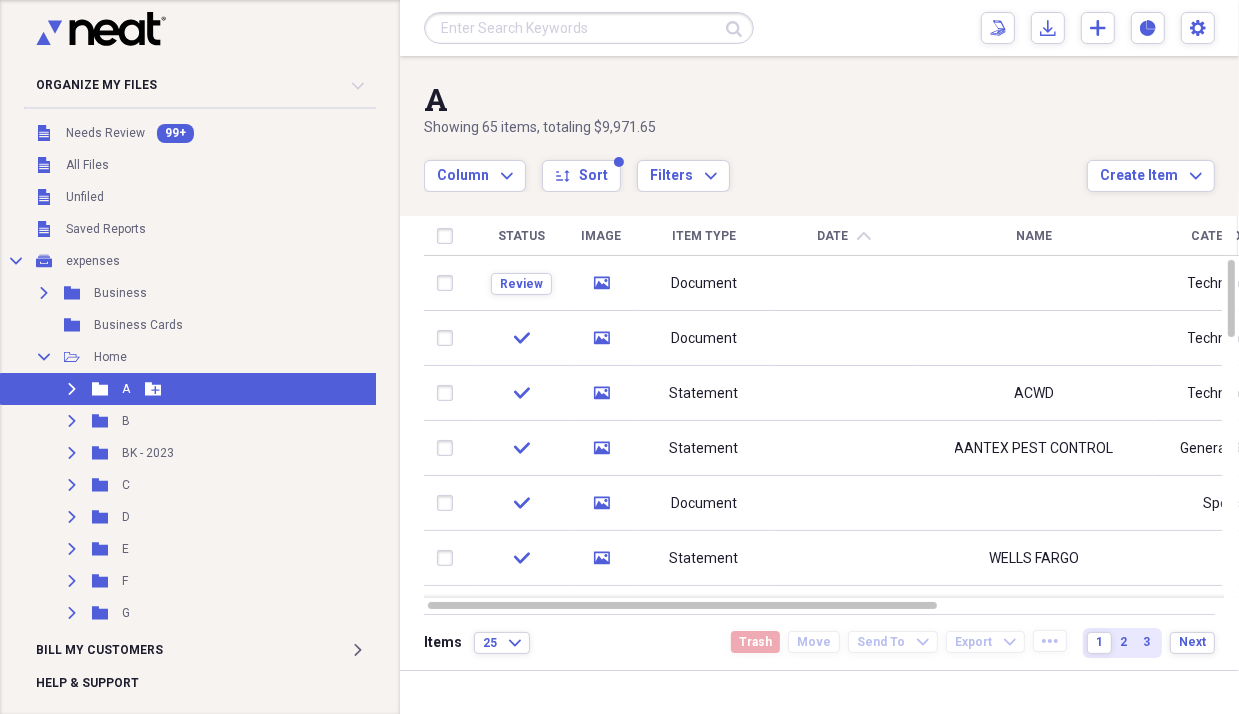 click 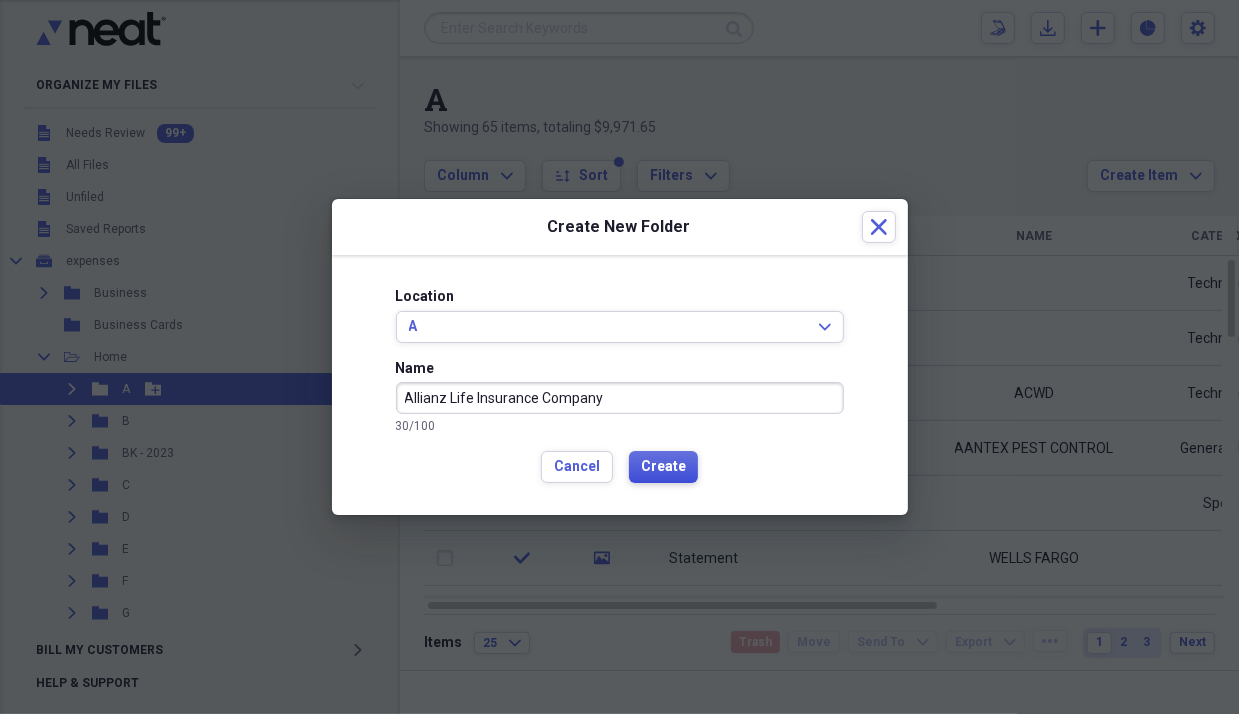 type on "Allianz Life Insurance Company" 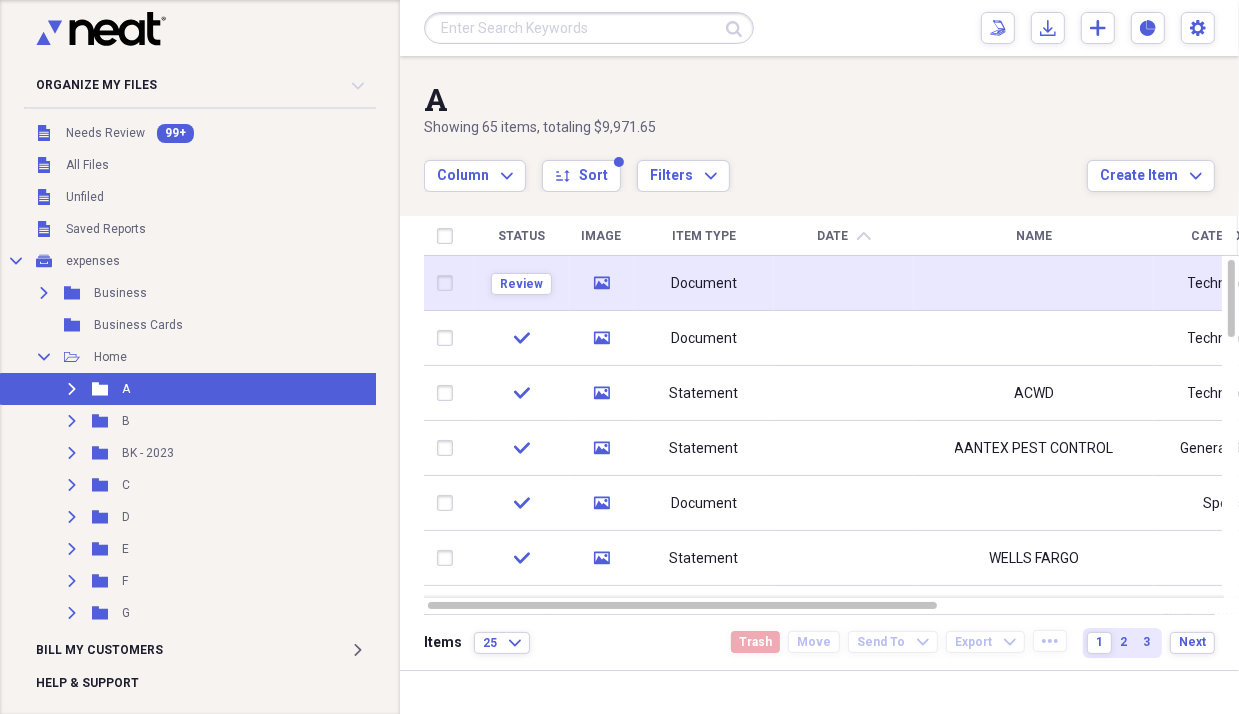 click on "Document" at bounding box center (704, 284) 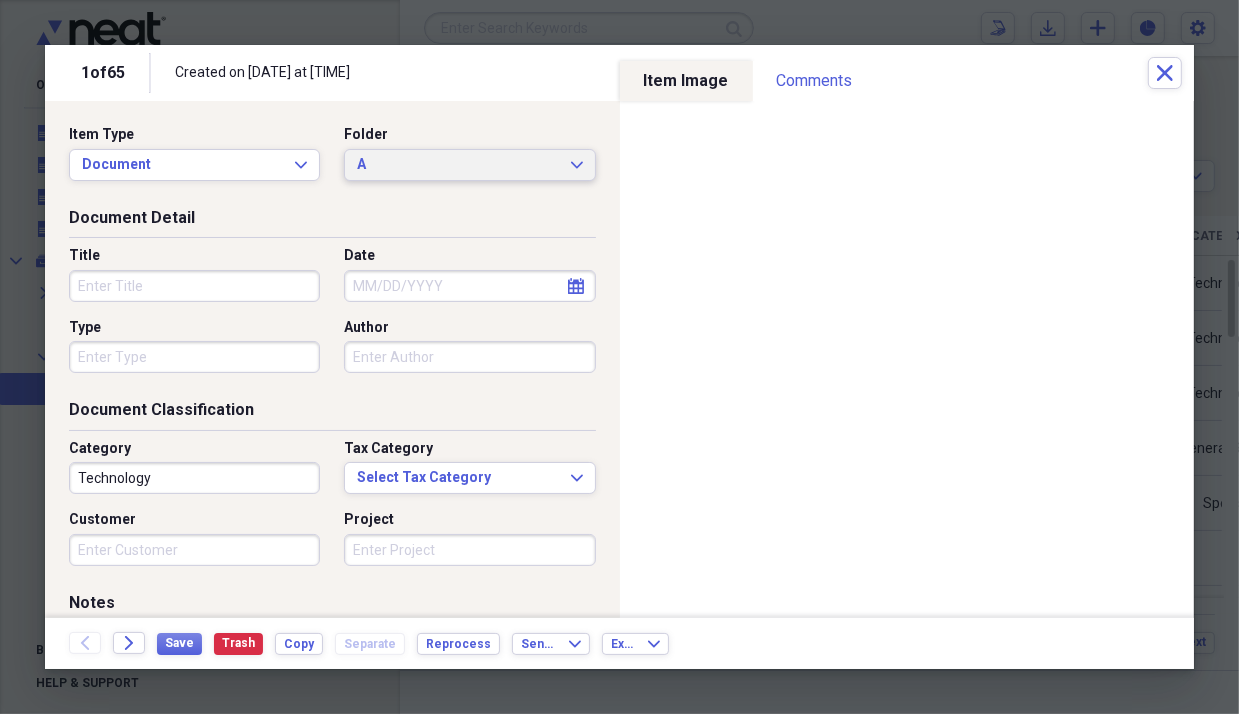 click on "A Expand" at bounding box center (469, 165) 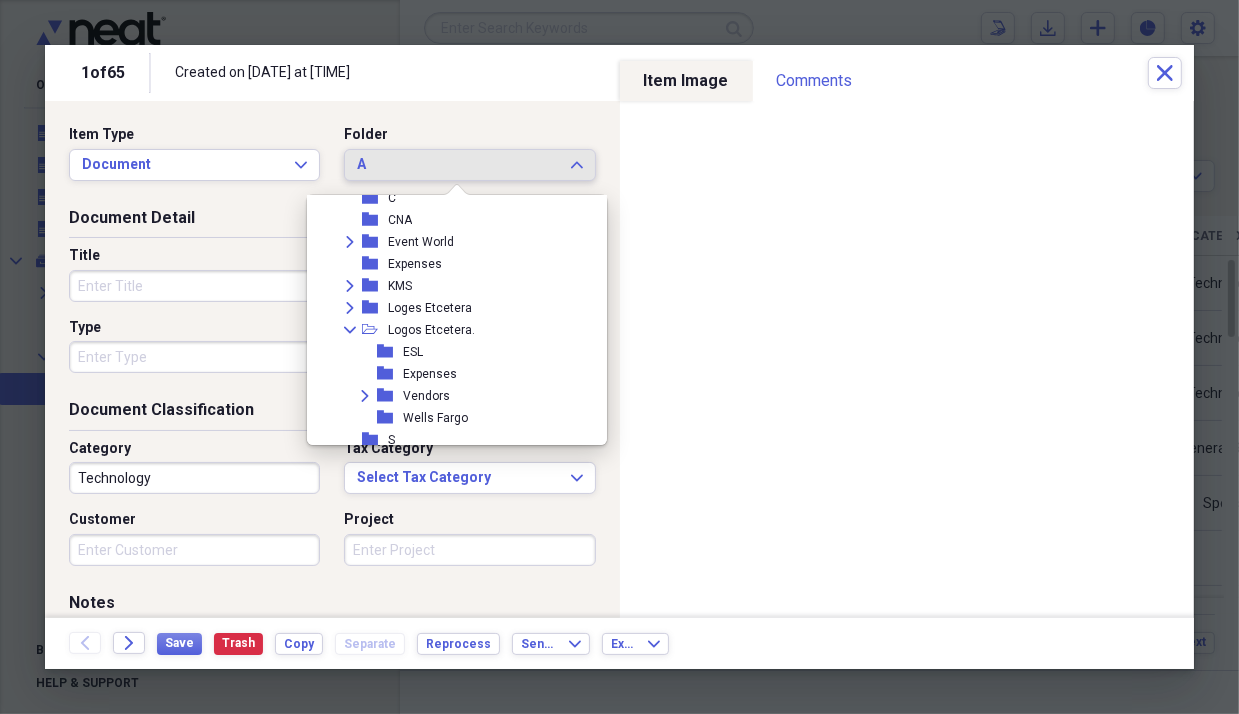 scroll, scrollTop: 11, scrollLeft: 0, axis: vertical 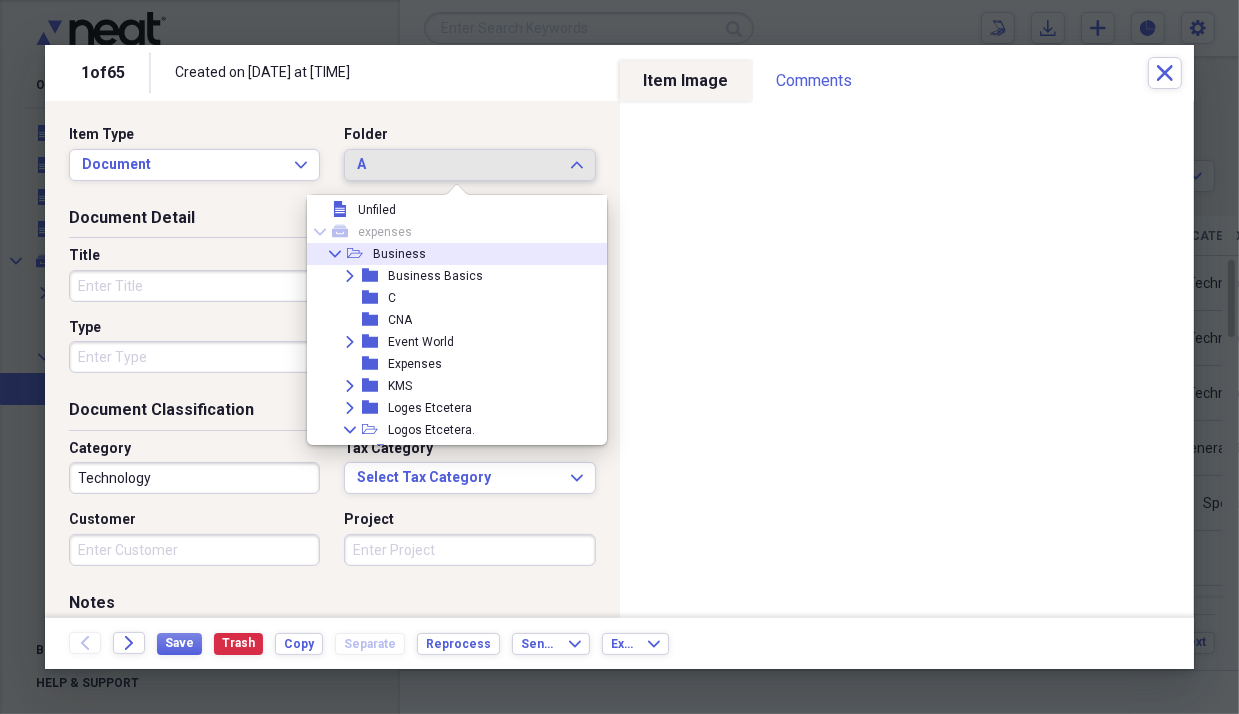 click on "Collapse" 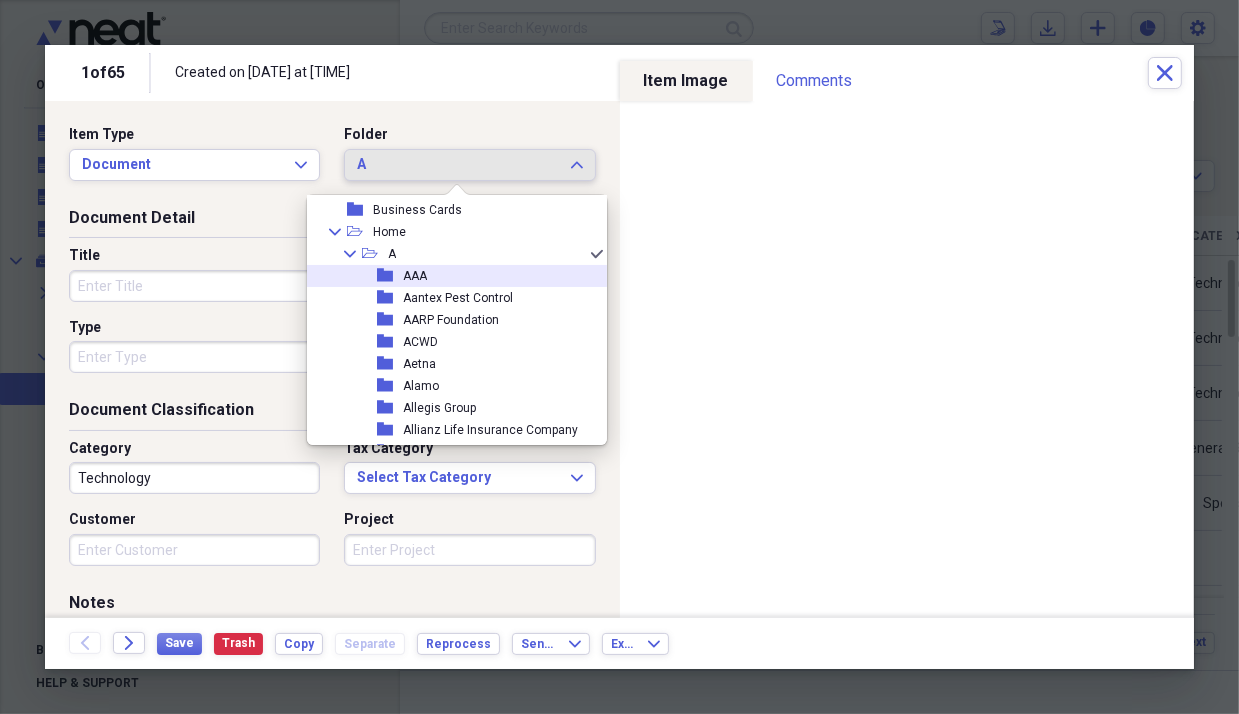 scroll, scrollTop: 111, scrollLeft: 0, axis: vertical 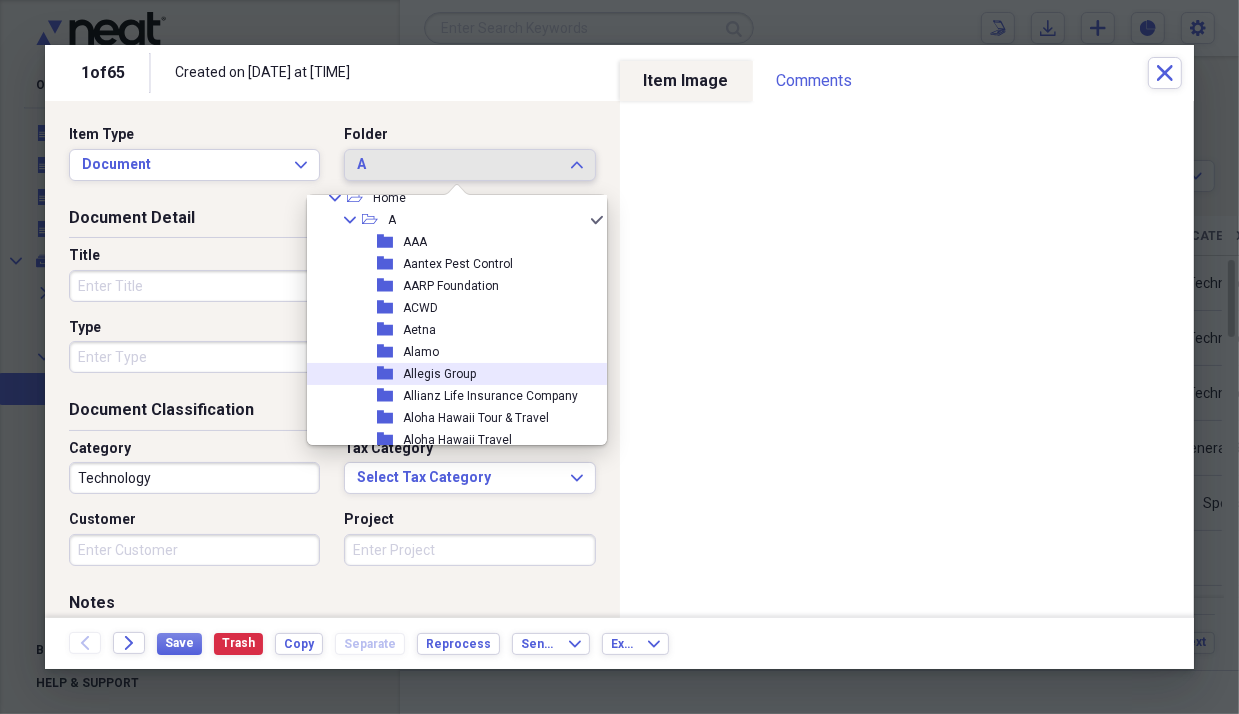 click on "Allegis Group" at bounding box center [439, 374] 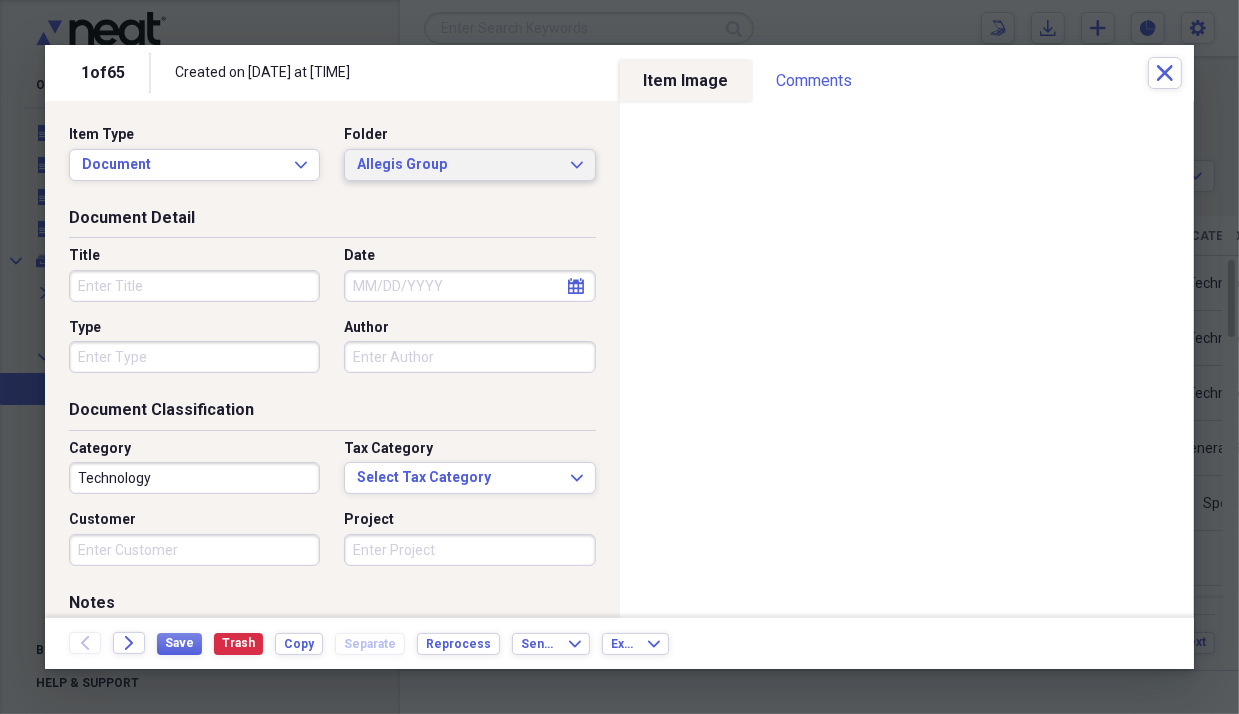 click on "Allegis Group Expand" at bounding box center (469, 165) 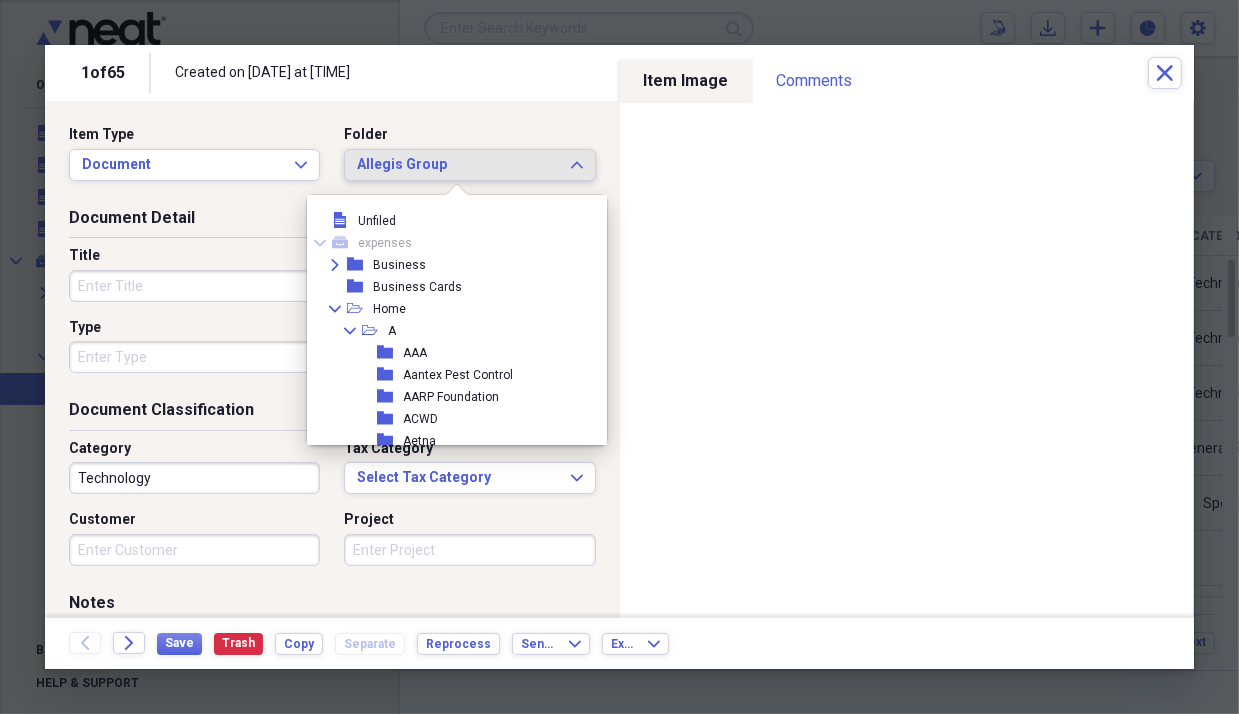 click on "Allegis Group Expand" at bounding box center (469, 165) 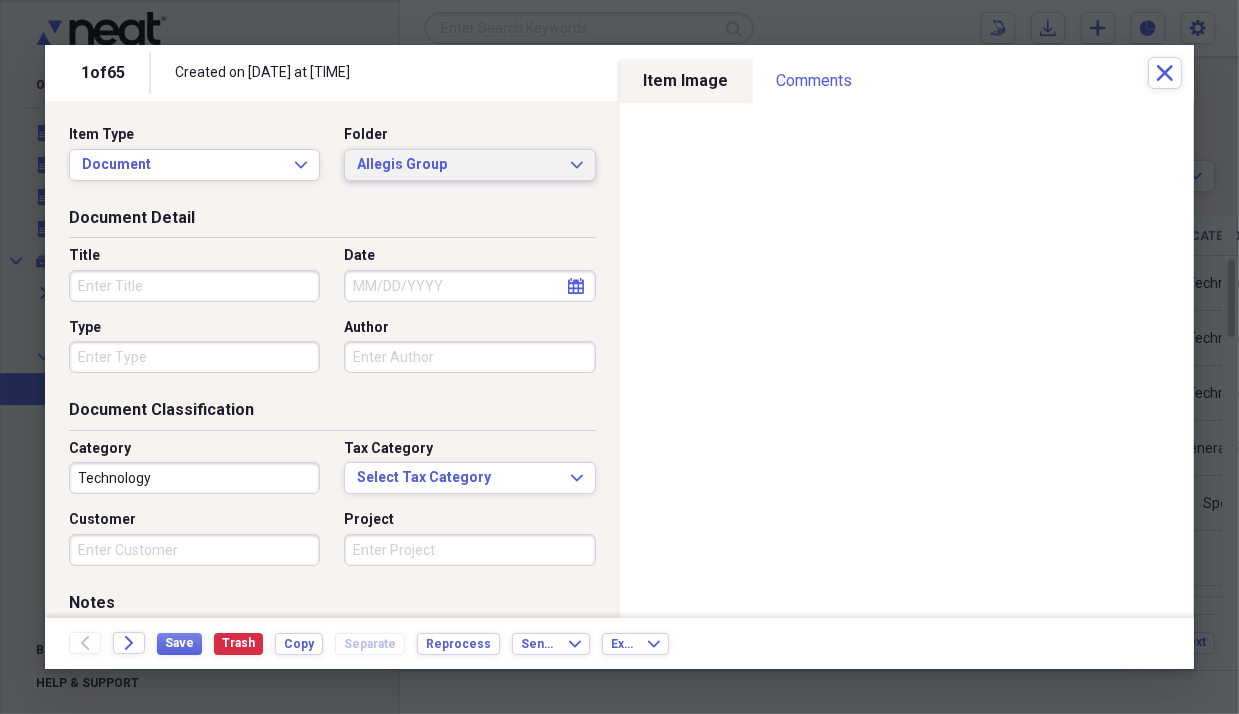 scroll, scrollTop: 164, scrollLeft: 0, axis: vertical 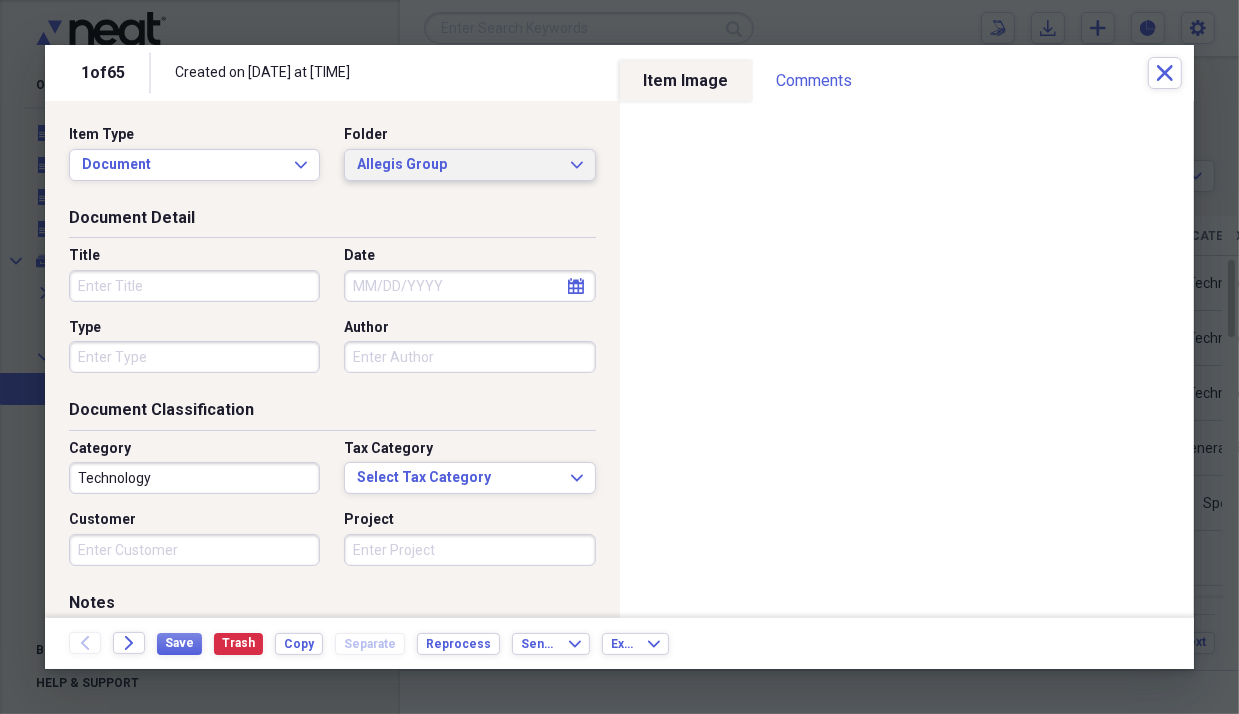 click on "Allegis Group Expand" at bounding box center (469, 165) 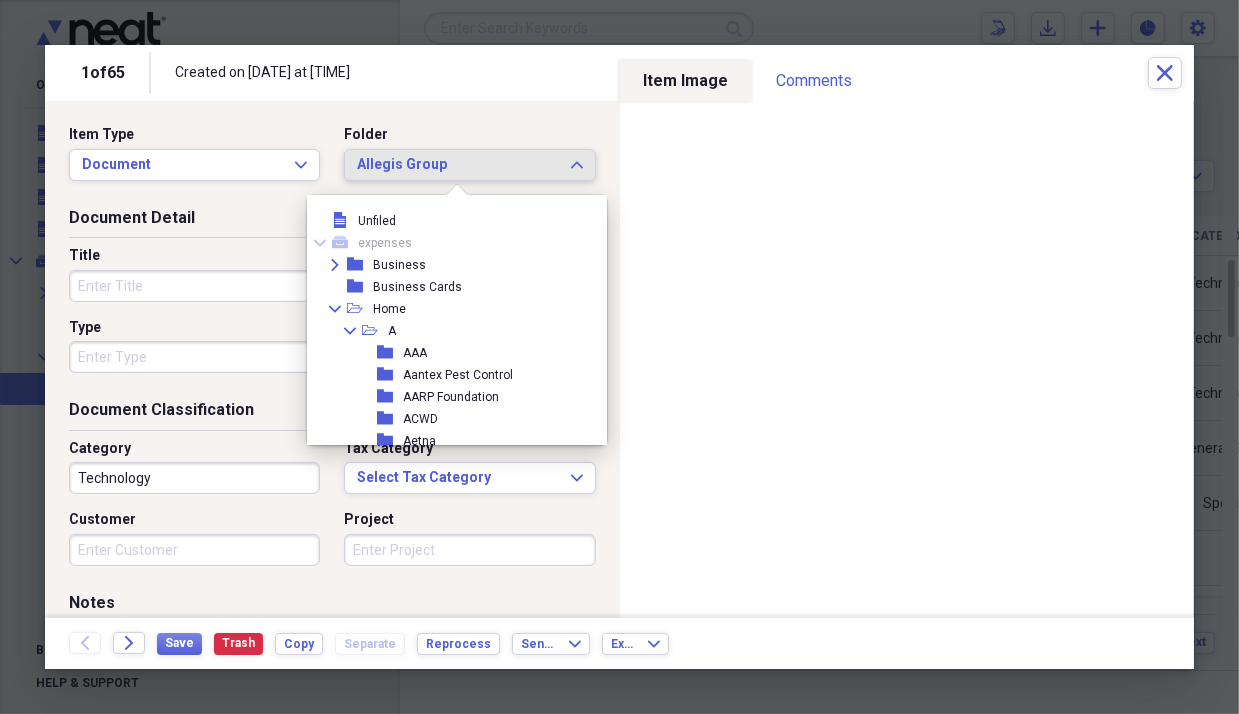 click on "Allegis Group Expand" at bounding box center [469, 165] 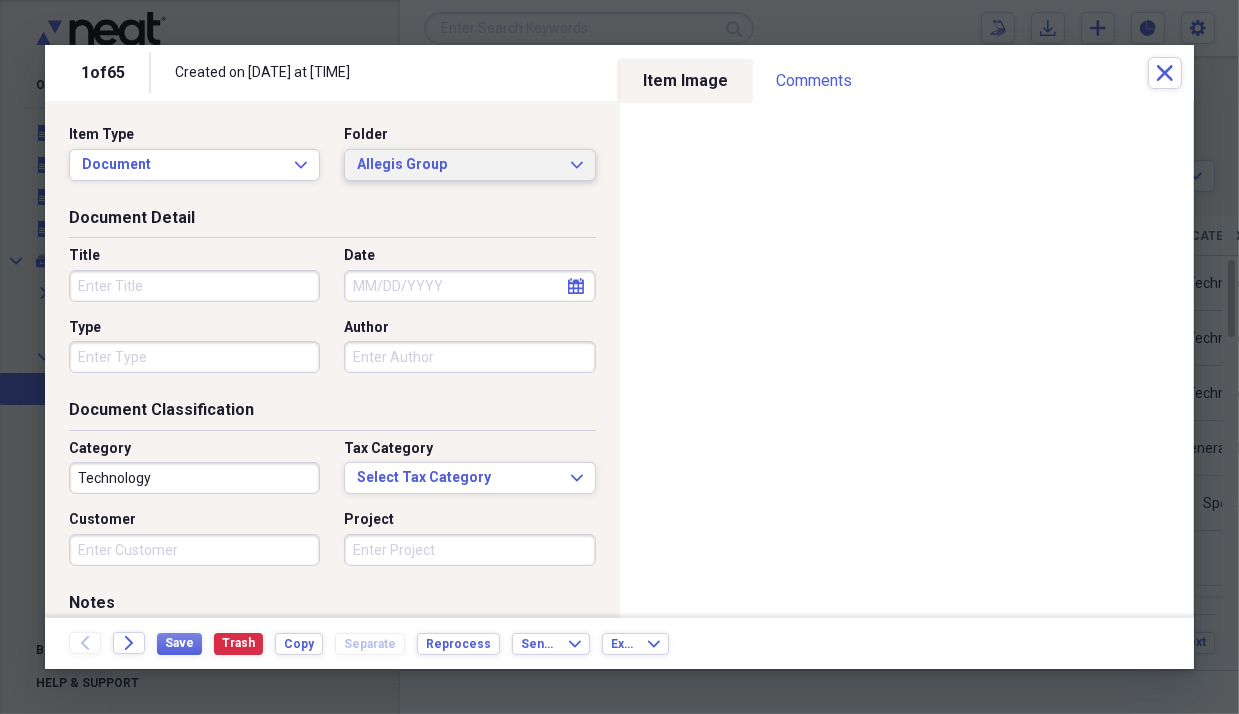 scroll, scrollTop: 164, scrollLeft: 0, axis: vertical 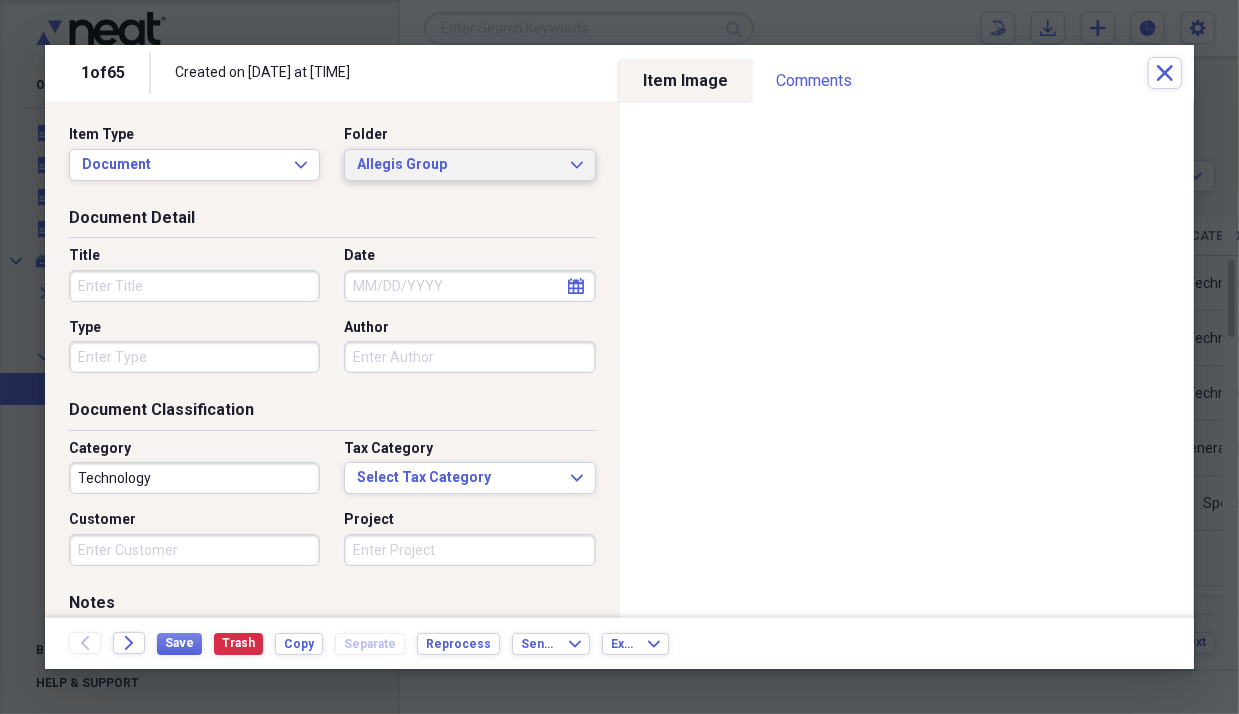 click on "Allegis Group Expand" at bounding box center [469, 165] 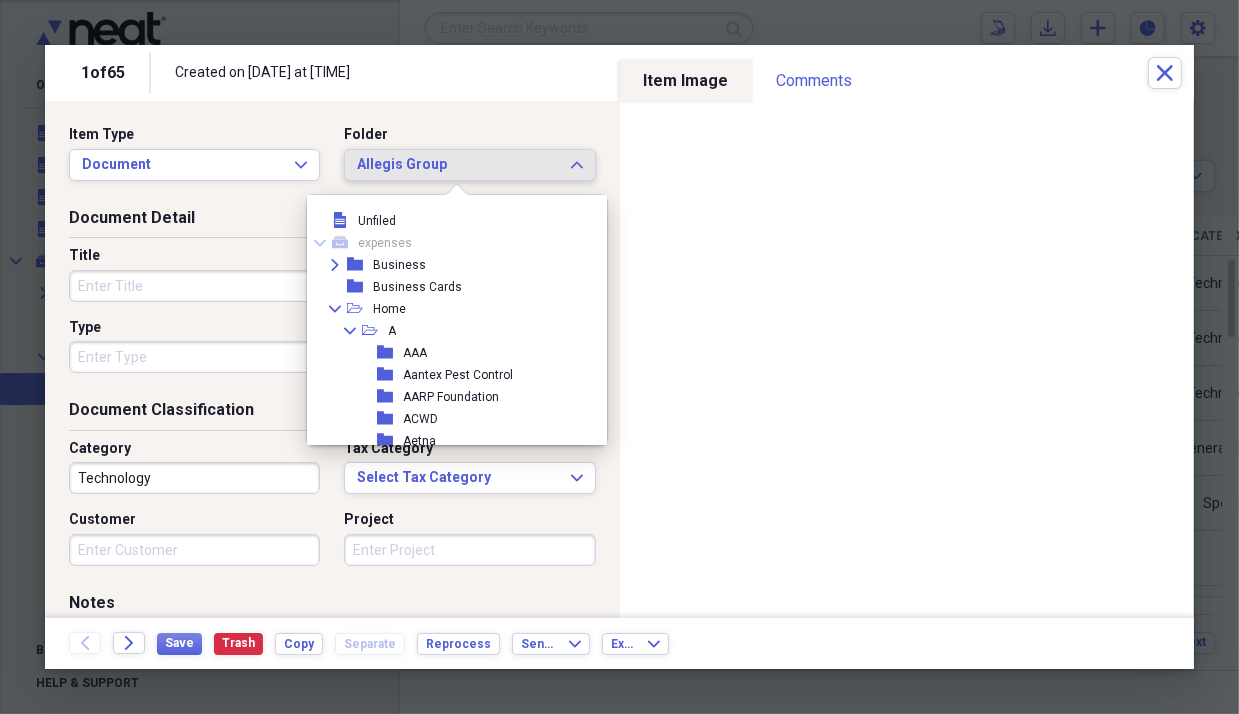 click on "Allegis Group Expand" at bounding box center (469, 165) 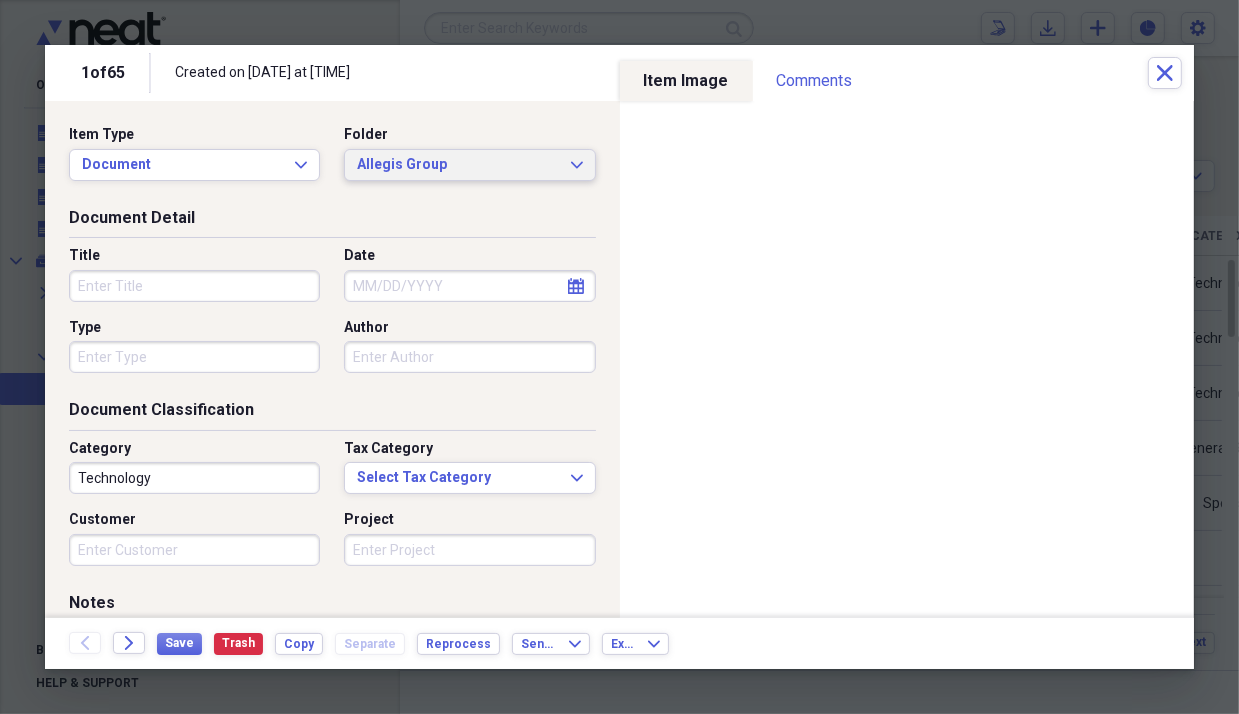 scroll, scrollTop: 164, scrollLeft: 0, axis: vertical 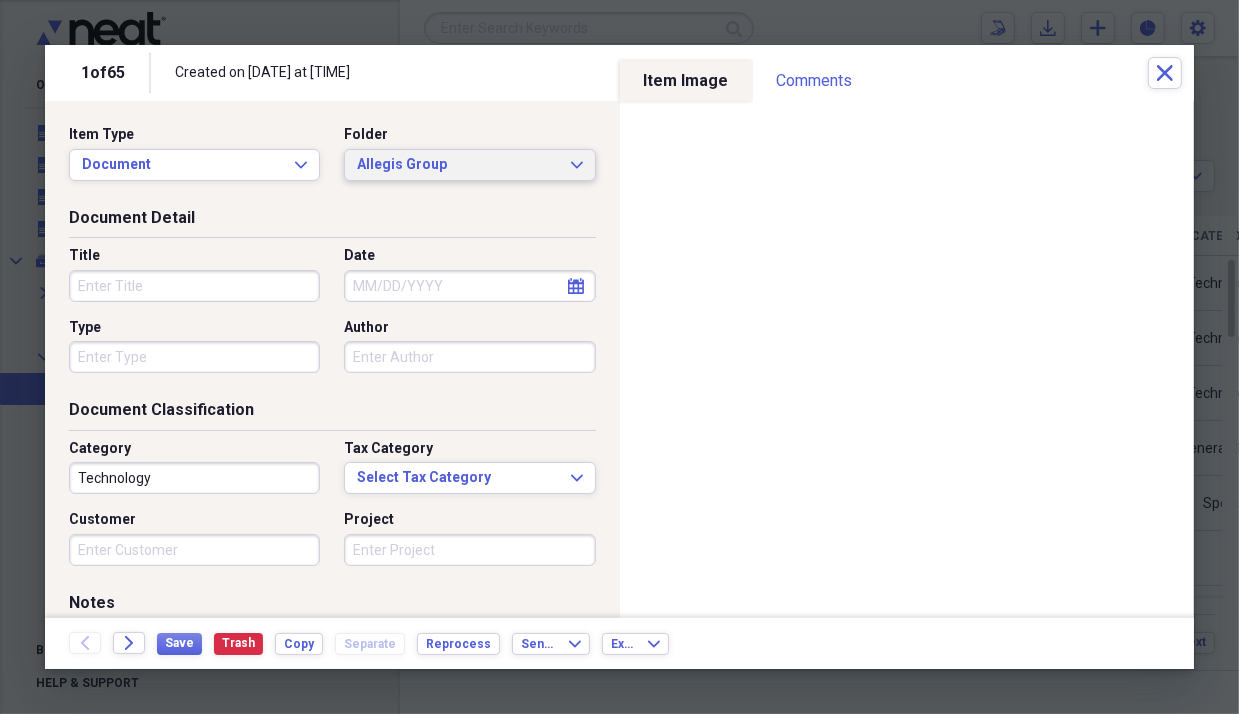 click on "Allegis Group Expand" at bounding box center (469, 165) 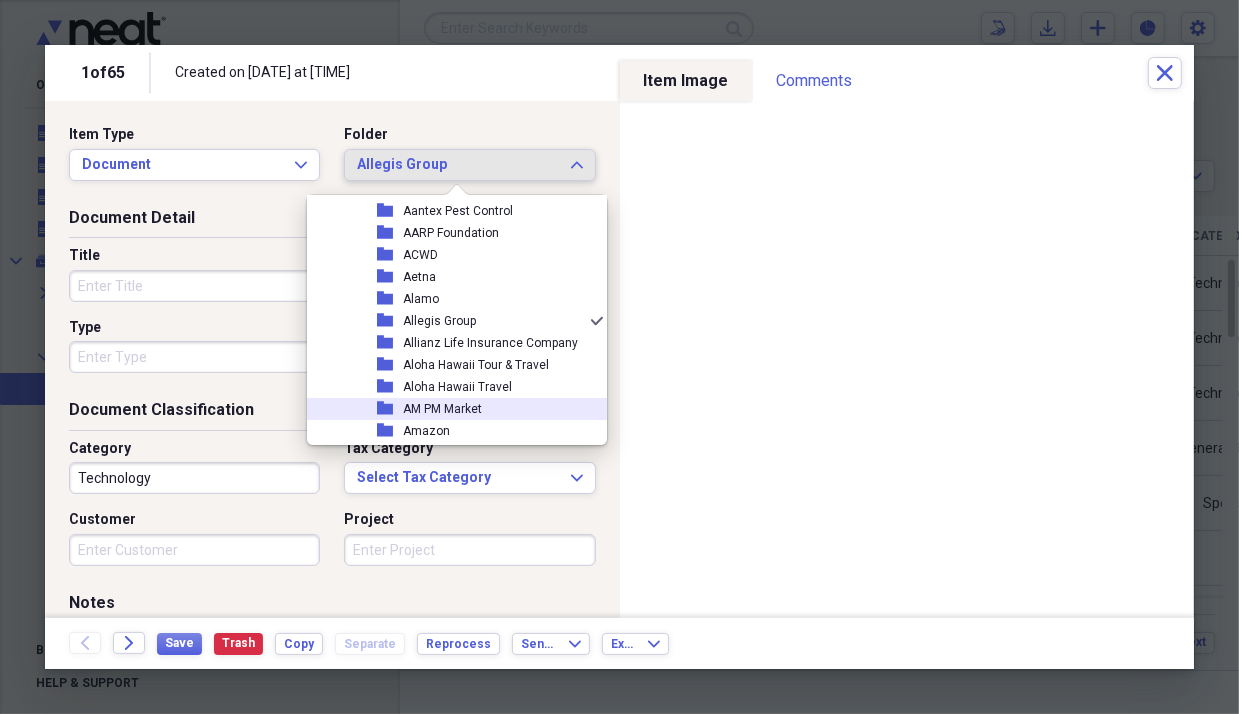 scroll, scrollTop: 231, scrollLeft: 0, axis: vertical 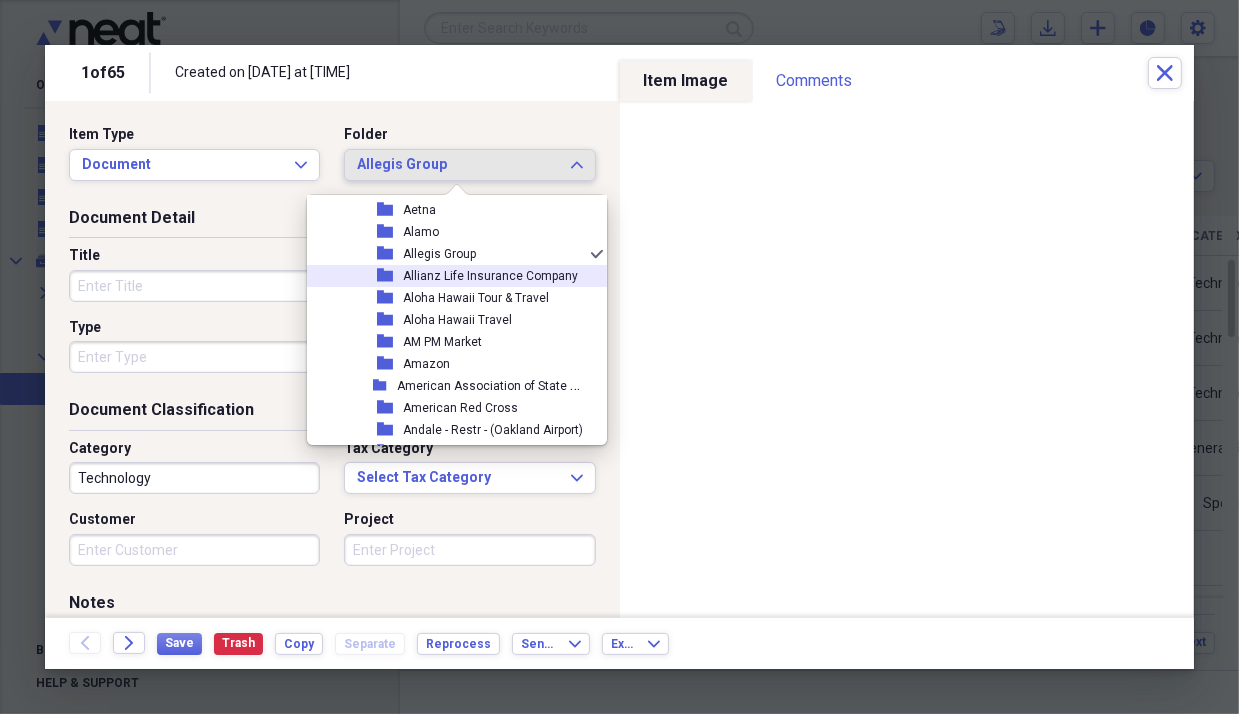 click on "Allianz Life Insurance Company" at bounding box center (490, 276) 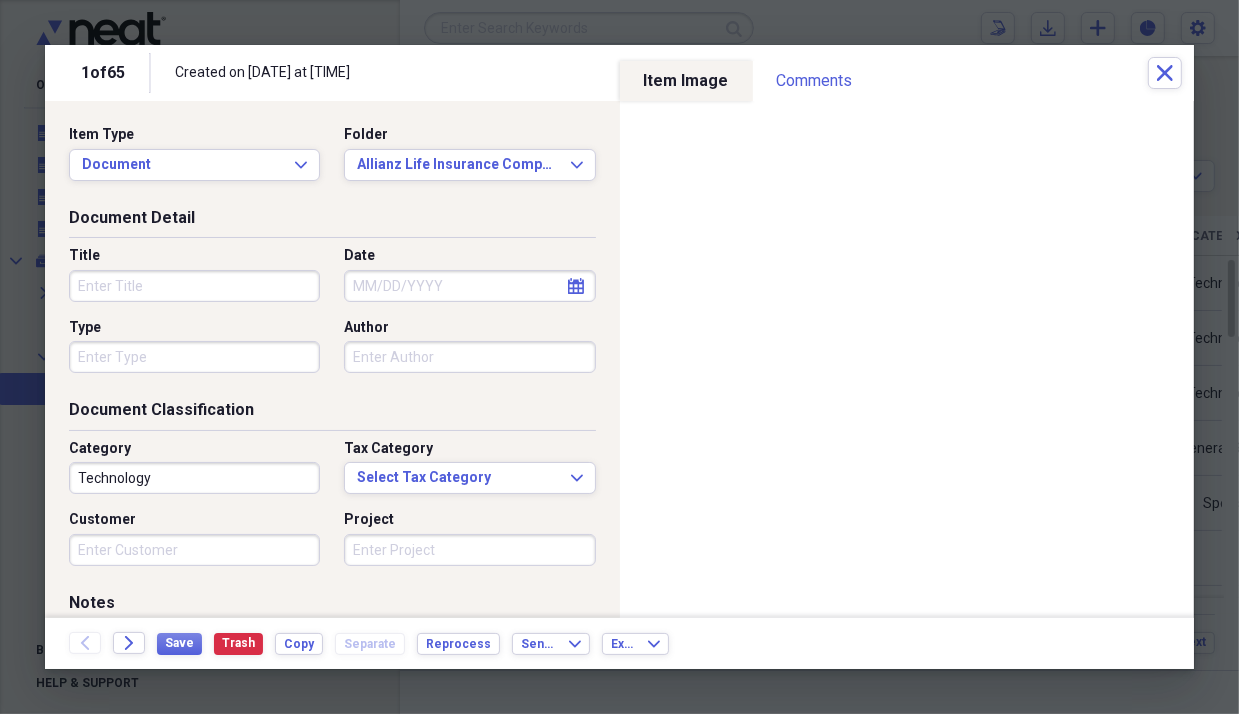 click on "Title" at bounding box center (194, 286) 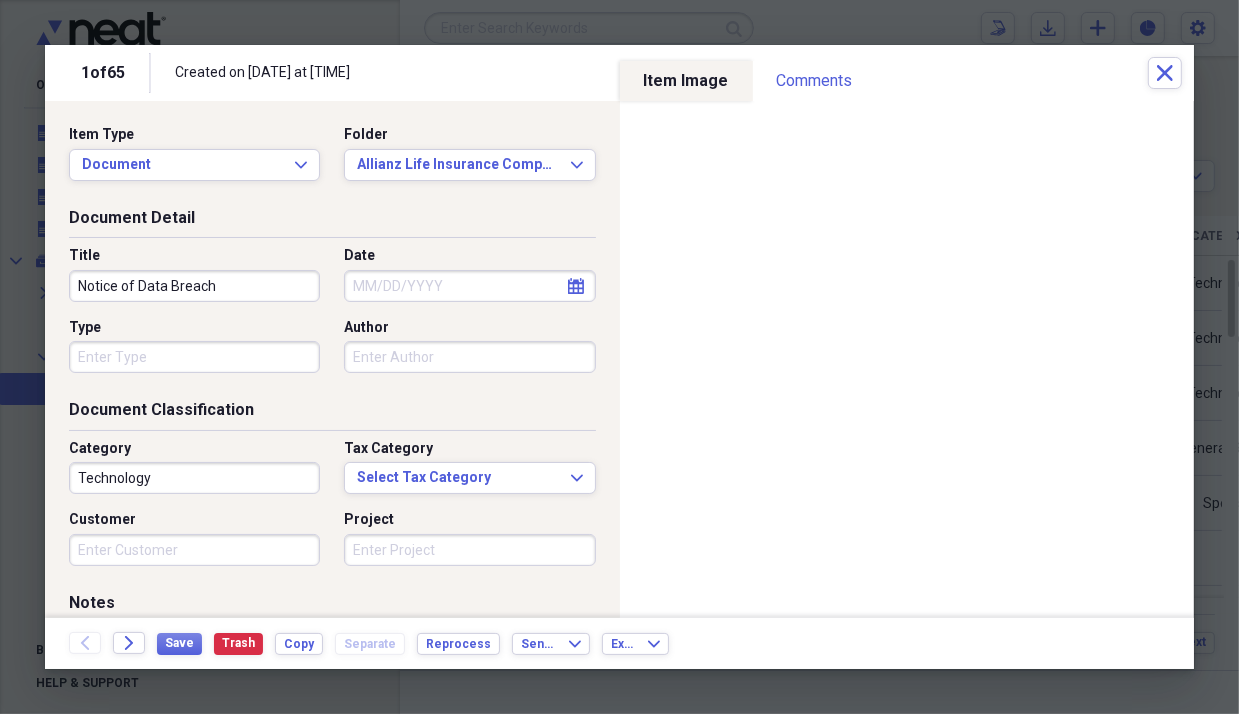 click on "Notice of Data Breach" at bounding box center [194, 286] 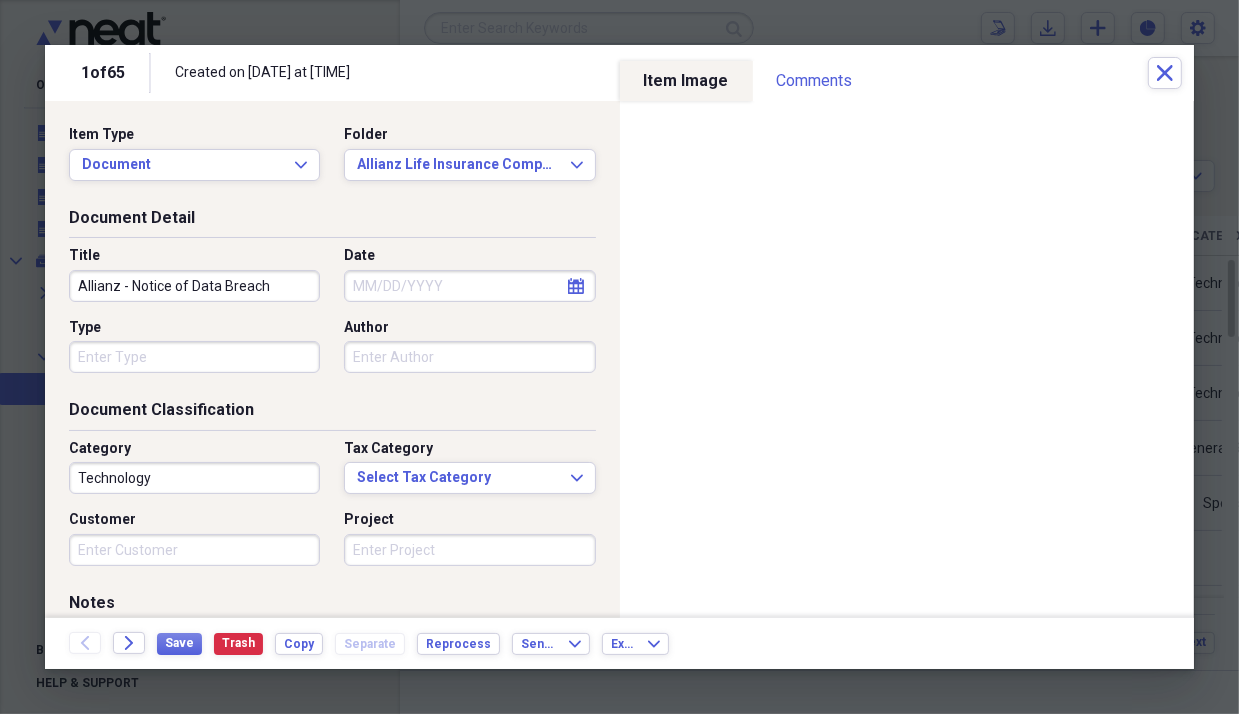 type on "Allianz - Notice of Data Breach" 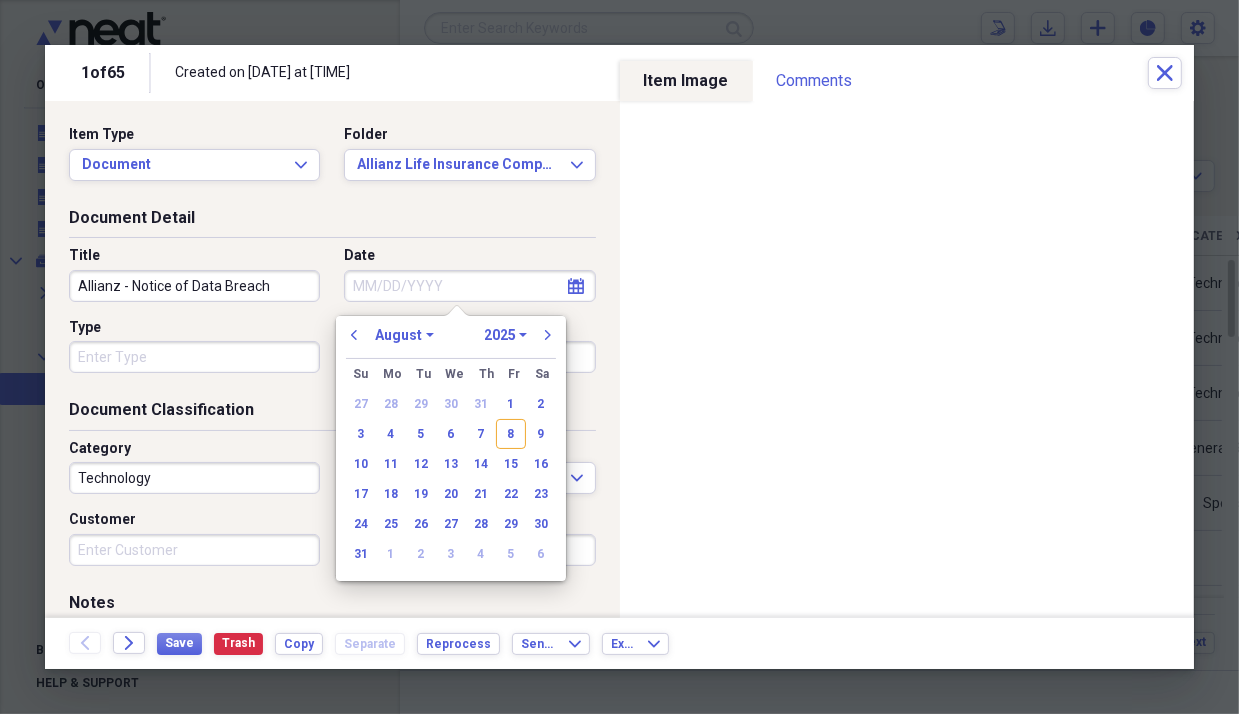 click on "calendar" 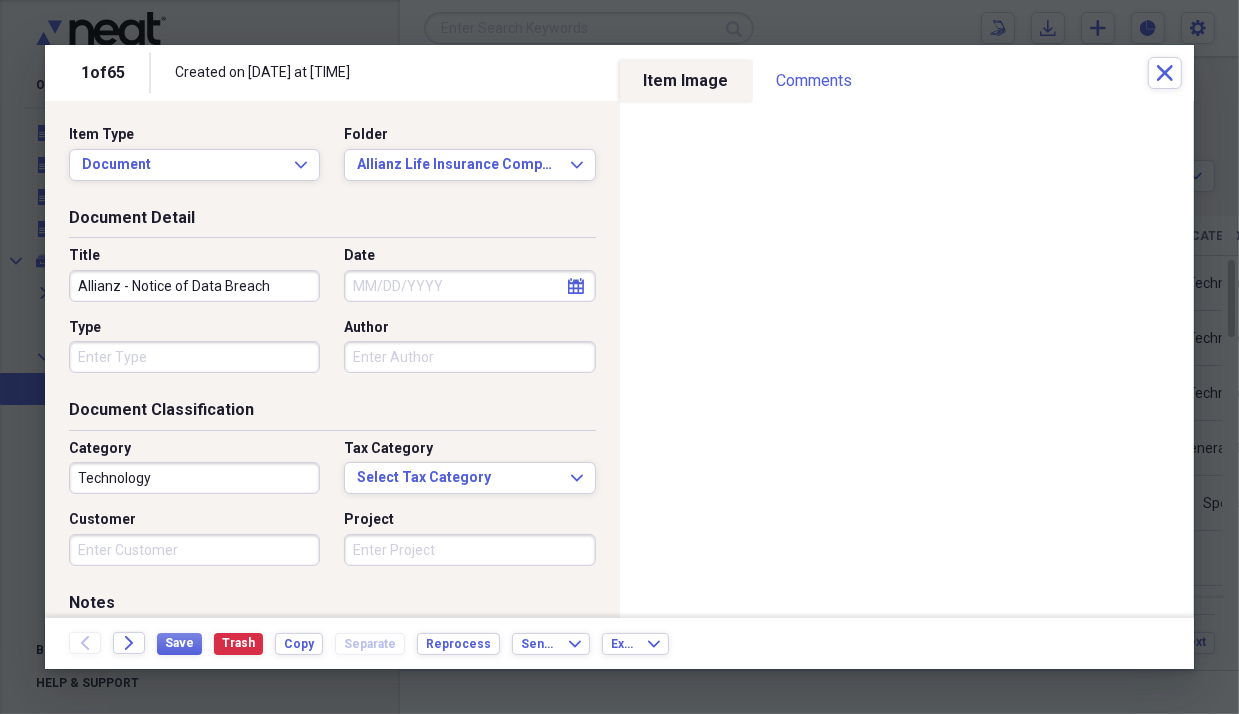 click on "calendar" 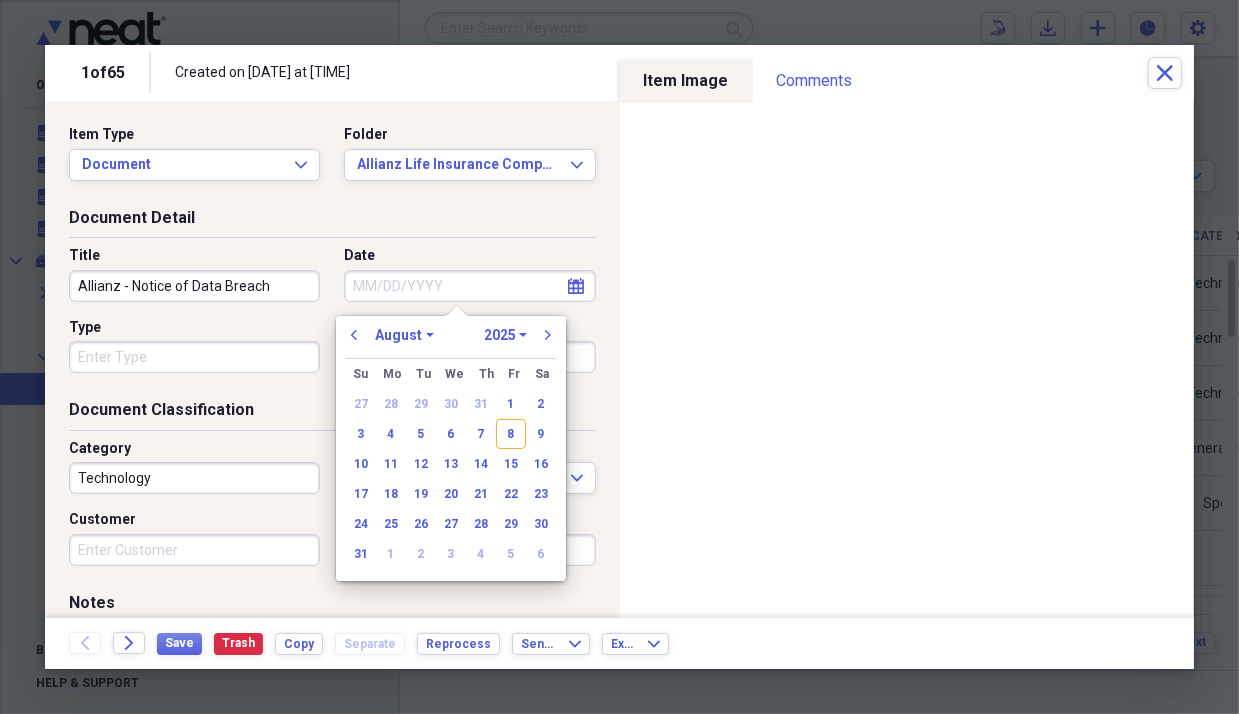 click on "calendar" 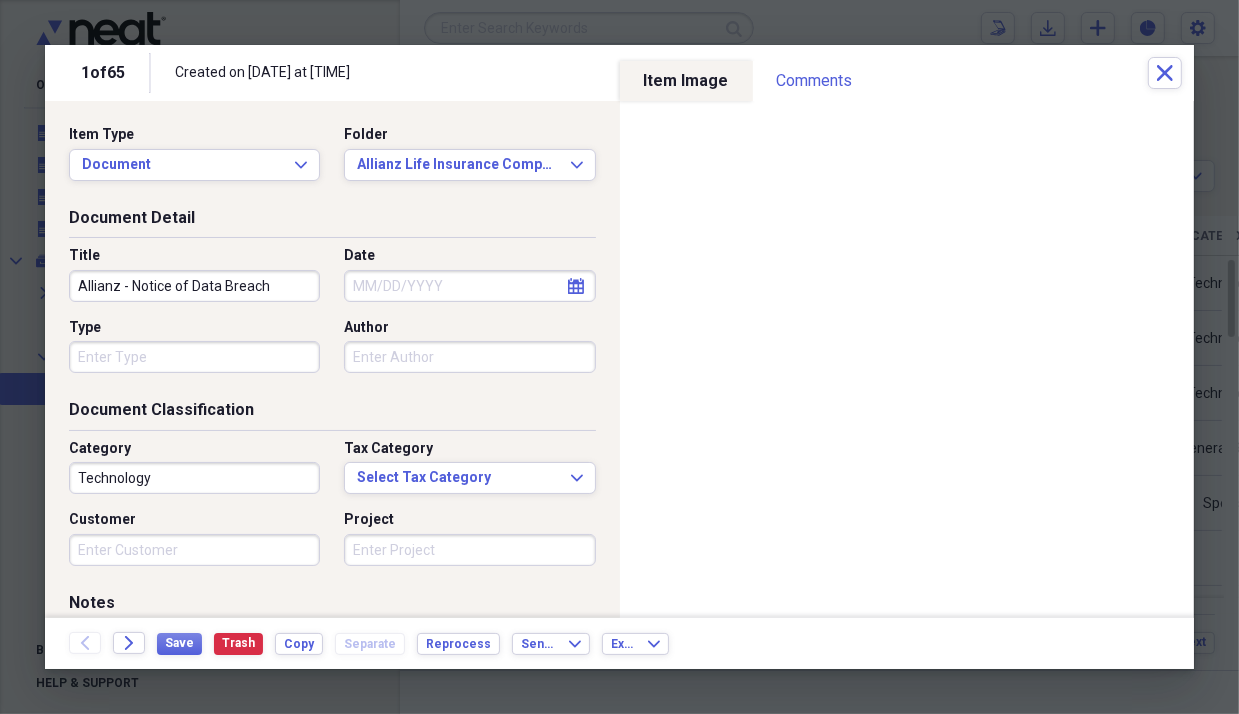 click on "calendar" 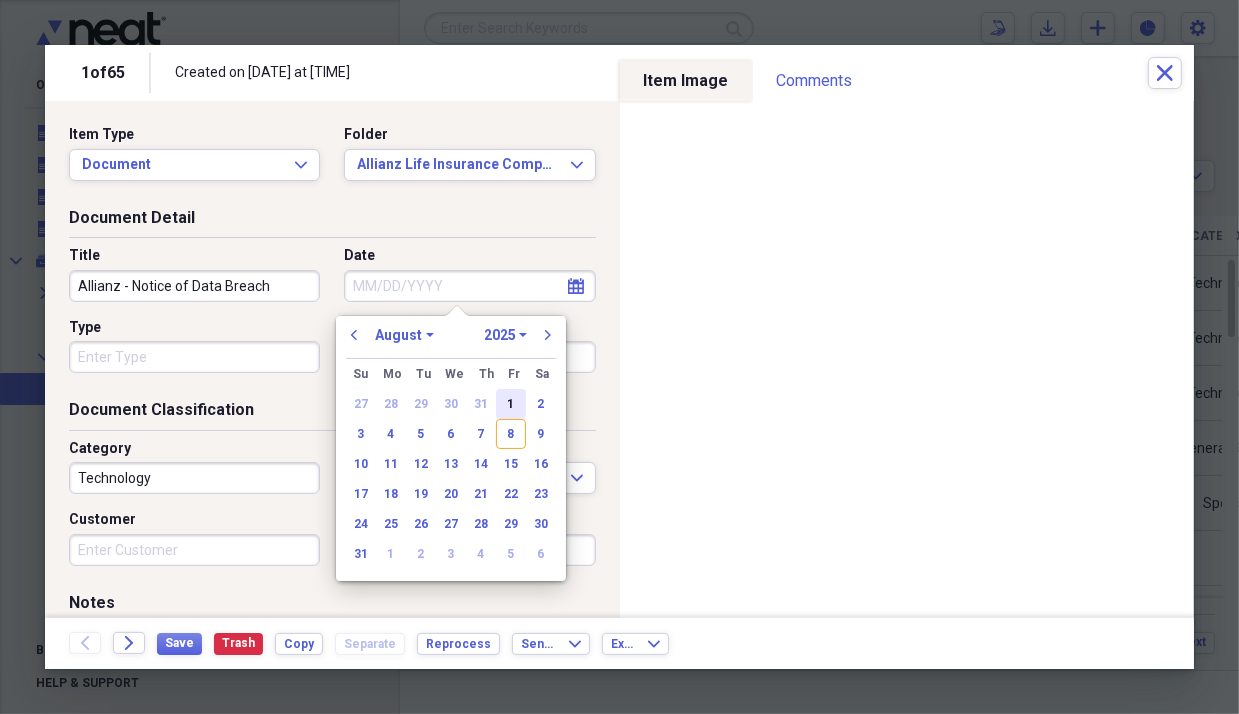 click on "1" at bounding box center [511, 404] 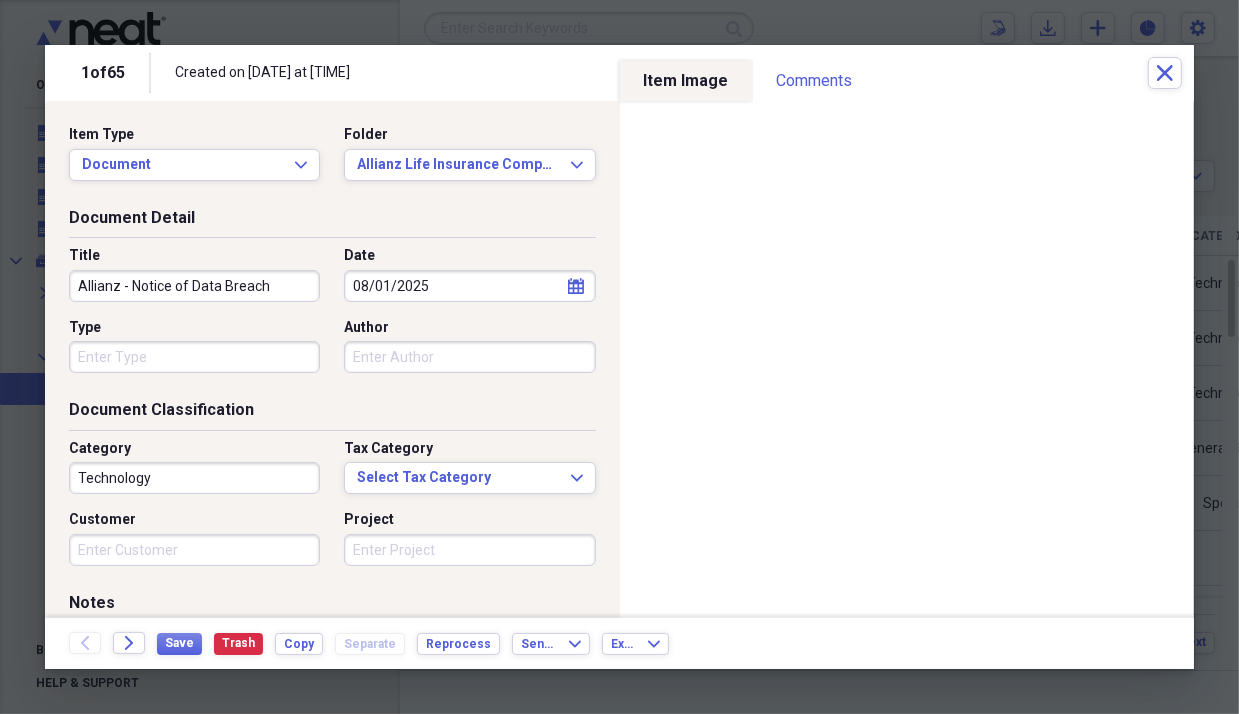click on "Type" at bounding box center [194, 357] 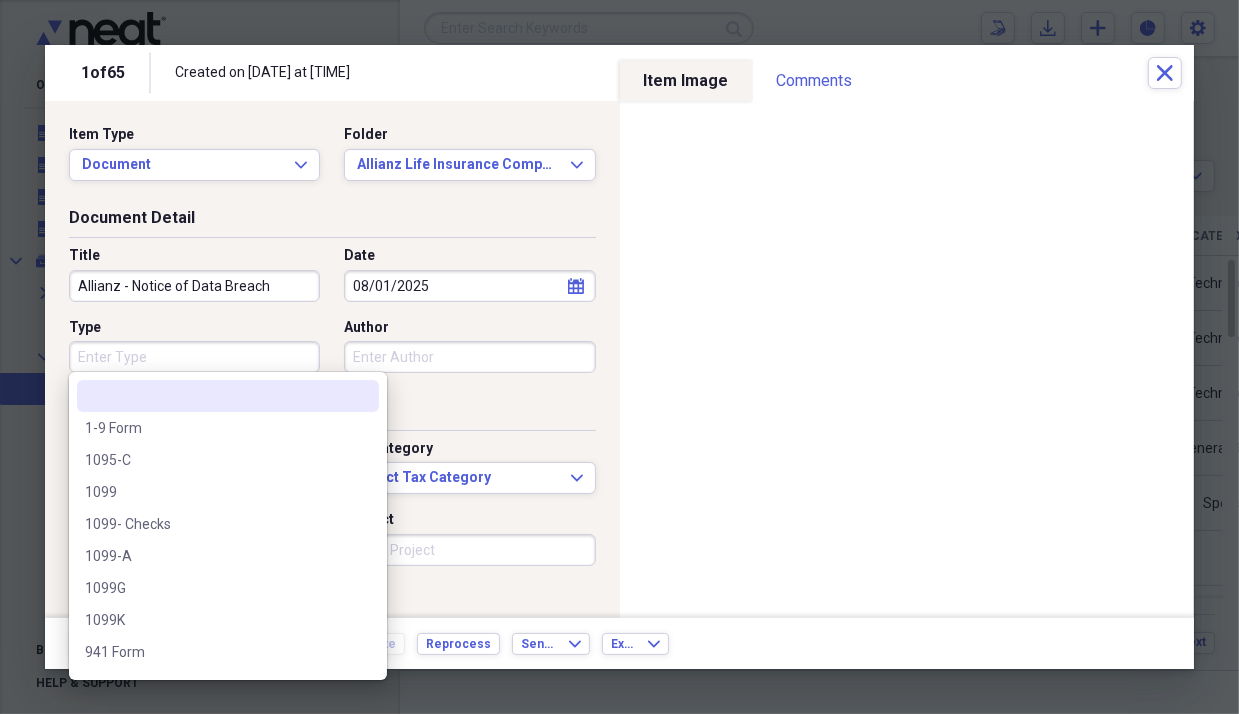 click on "Type" at bounding box center [194, 357] 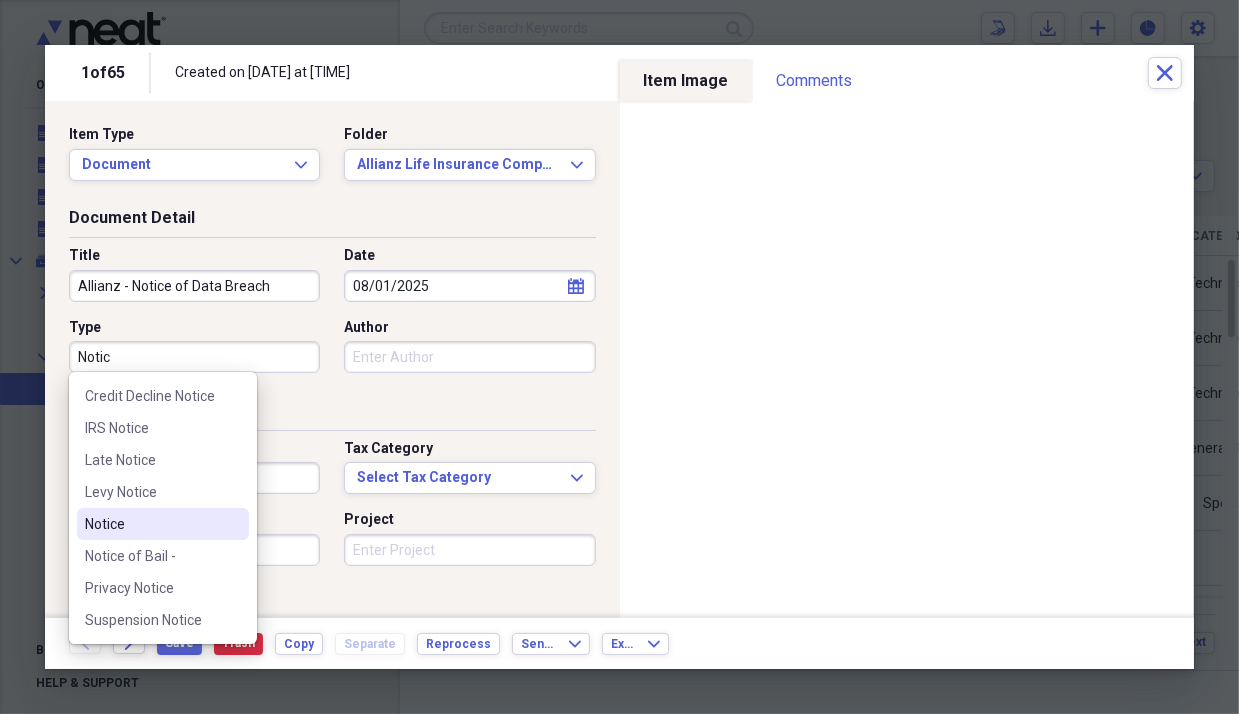 click on "Notice" at bounding box center (151, 524) 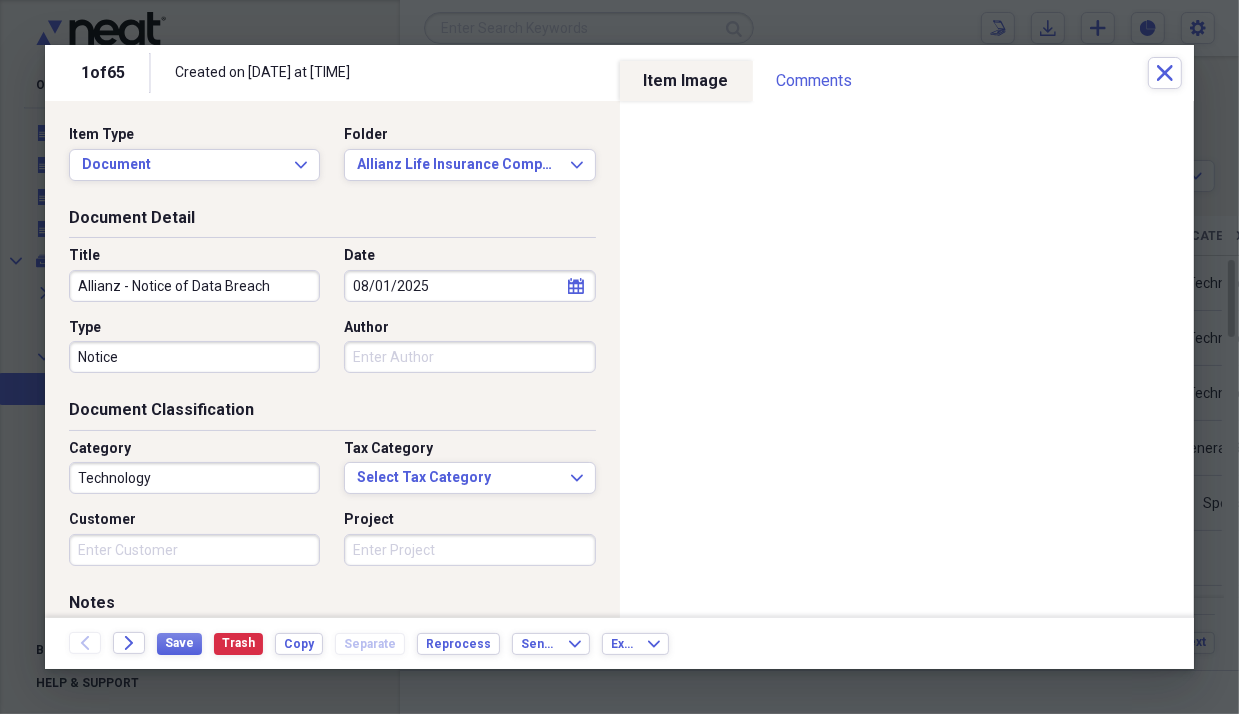 click on "Organize My Files 99+ Collapse Unfiled Needs Review 99+ Unfiled All Files Unfiled Unfiled Unfiled Saved Reports Collapse My Cabinet expenses Add Folder Expand Folder Business Add Folder Folder Business Cards Add Folder Collapse Open Folder Home Add Folder Expand Folder A Add Folder Expand Folder B Add Folder Expand Folder BK - 2023 Add Folder Expand Folder C Add Folder Expand Folder D Add Folder Expand Folder E Add Folder Expand Folder F Add Folder Expand Folder G Add Folder Expand Folder H. Add Folder Expand Folder I Add Folder Expand Folder J Add Folder Expand Folder K Add Folder Expand Folder L Add Folder Expand Folder M Add Folder Expand Folder N Add Folder Collapse Open Folder O Add Folder Folder Oakland Grill Add Folder Folder Oakland Parking Add Folder Folder Oasis,1 Add Folder Folder Online Trading Academy Add Folder Folder Orchard BAnk (1505) Add Folder Folder Orchard Bank (8094) Add Folder Folder Orchard Bank (9420) Add Folder Folder Outback Restaurant Add Folder Expand Folder P Add Folder Expand R" at bounding box center (619, 357) 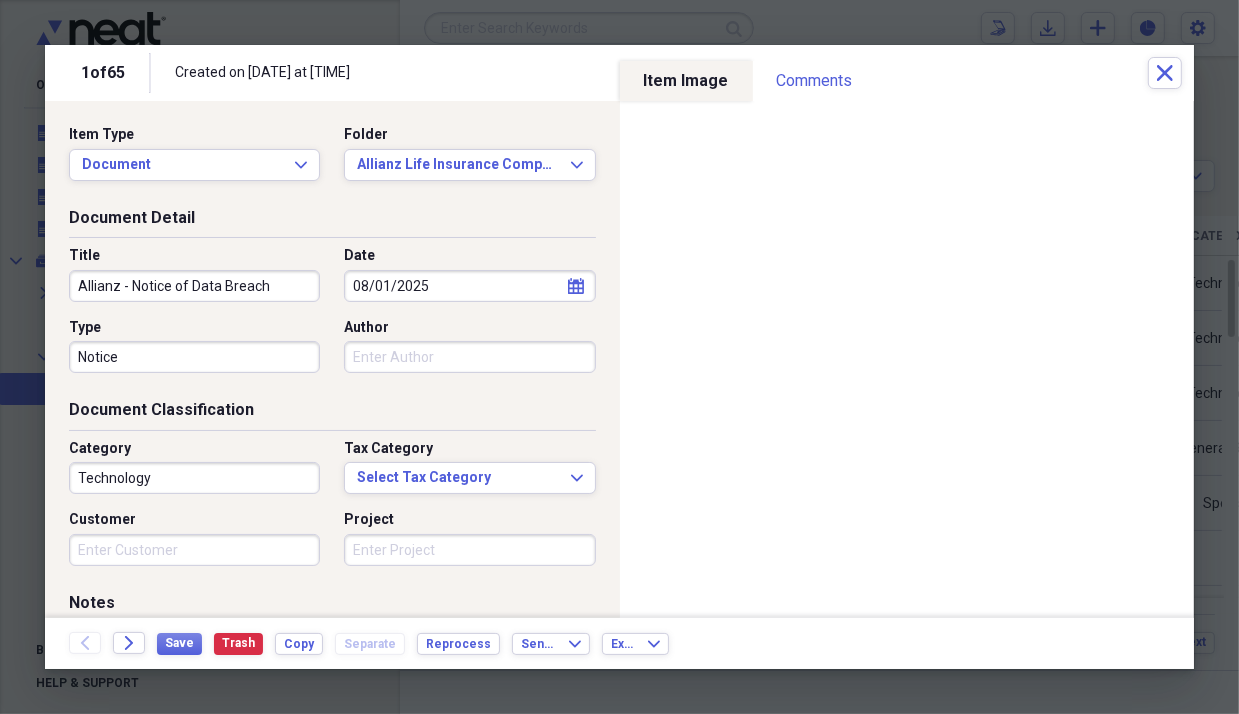 click on "Technology" at bounding box center [194, 478] 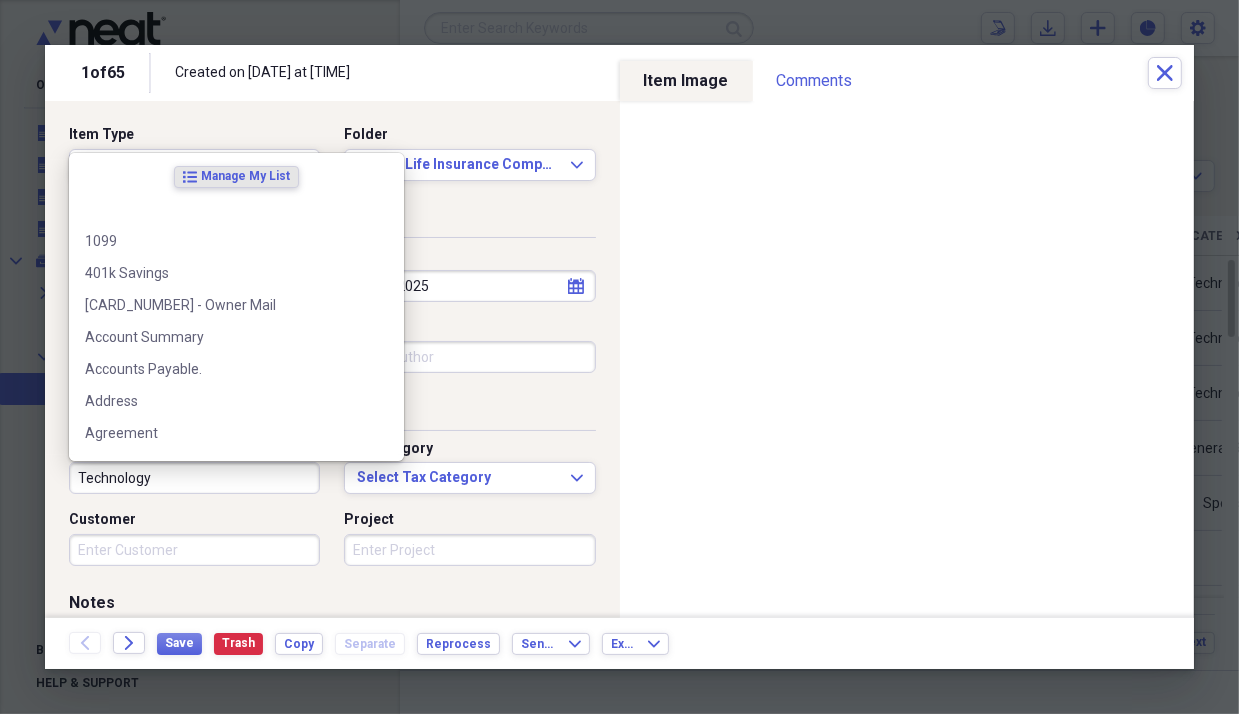 click on "Technology" at bounding box center (194, 478) 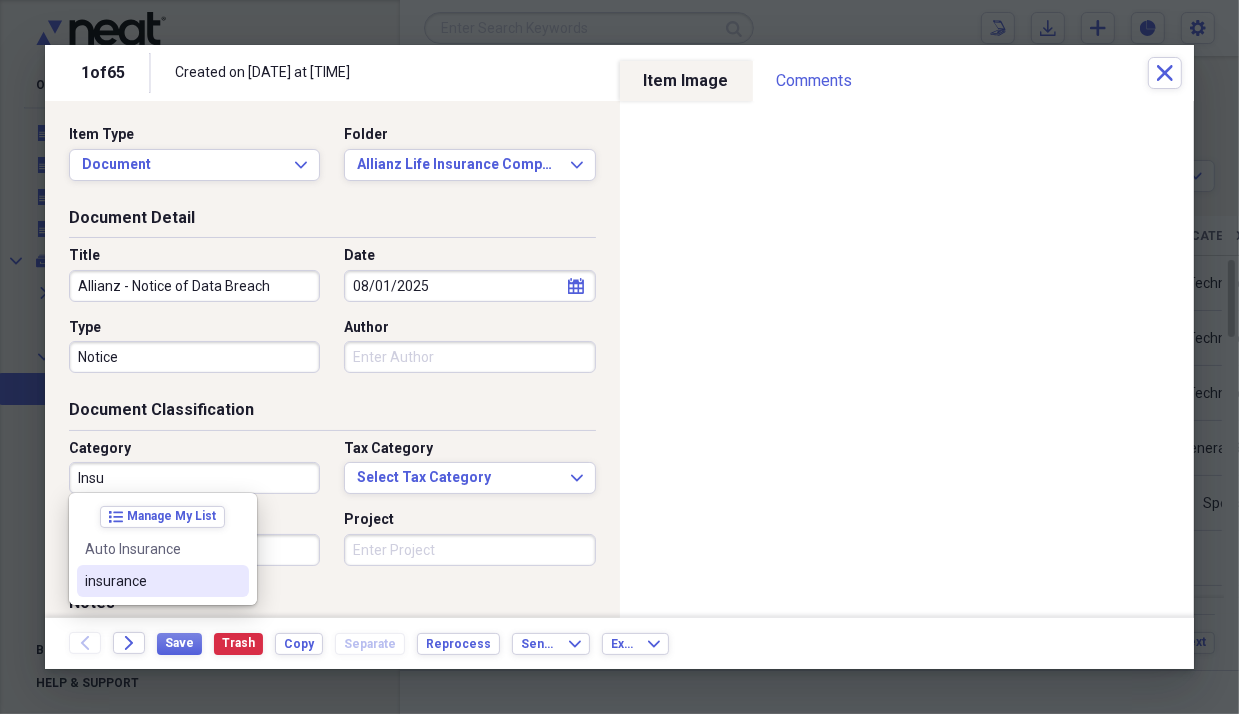 click on "insurance" at bounding box center [151, 581] 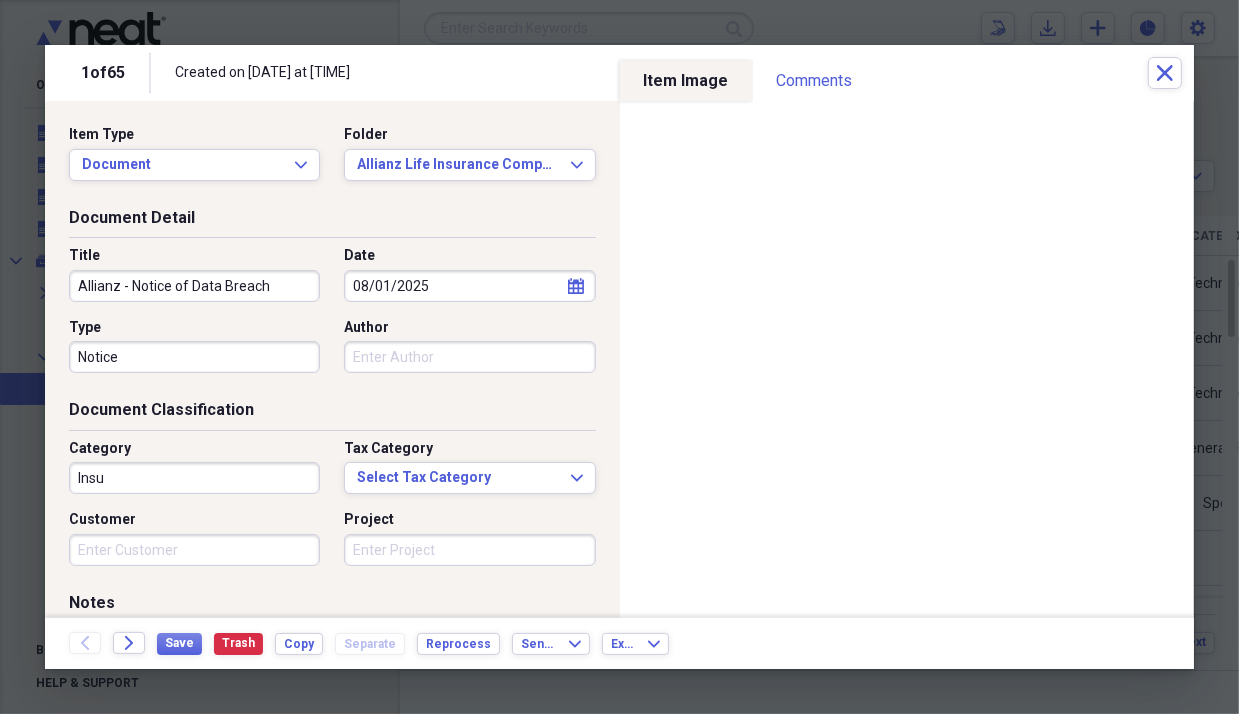 type on "insurance" 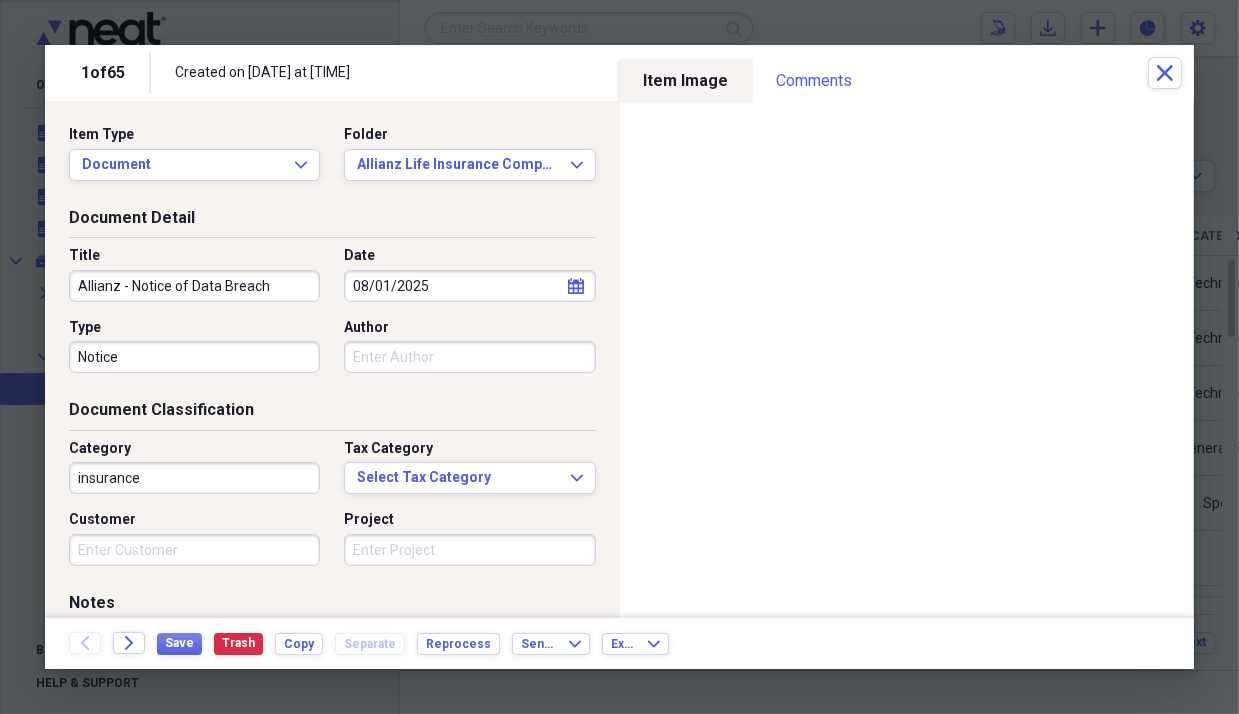 click on "Document Classification Category insurance Tax Category Select Tax Category Expand Customer Project" at bounding box center (332, 495) 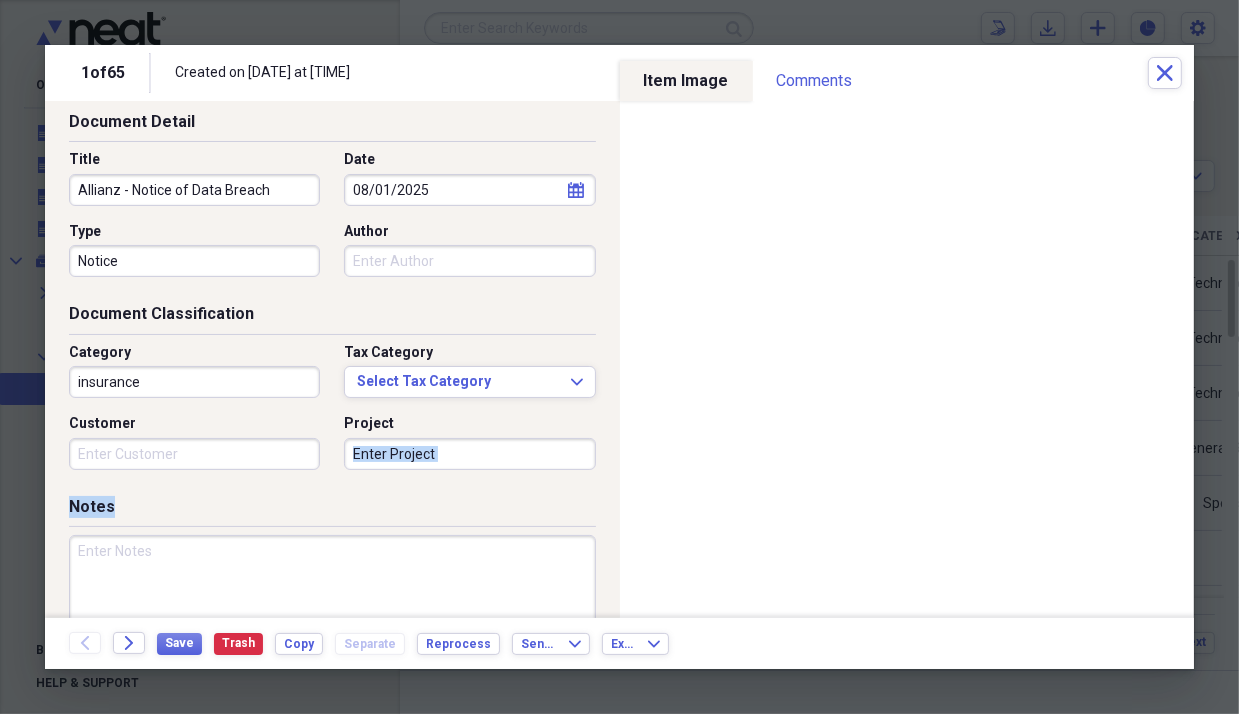 scroll, scrollTop: 200, scrollLeft: 0, axis: vertical 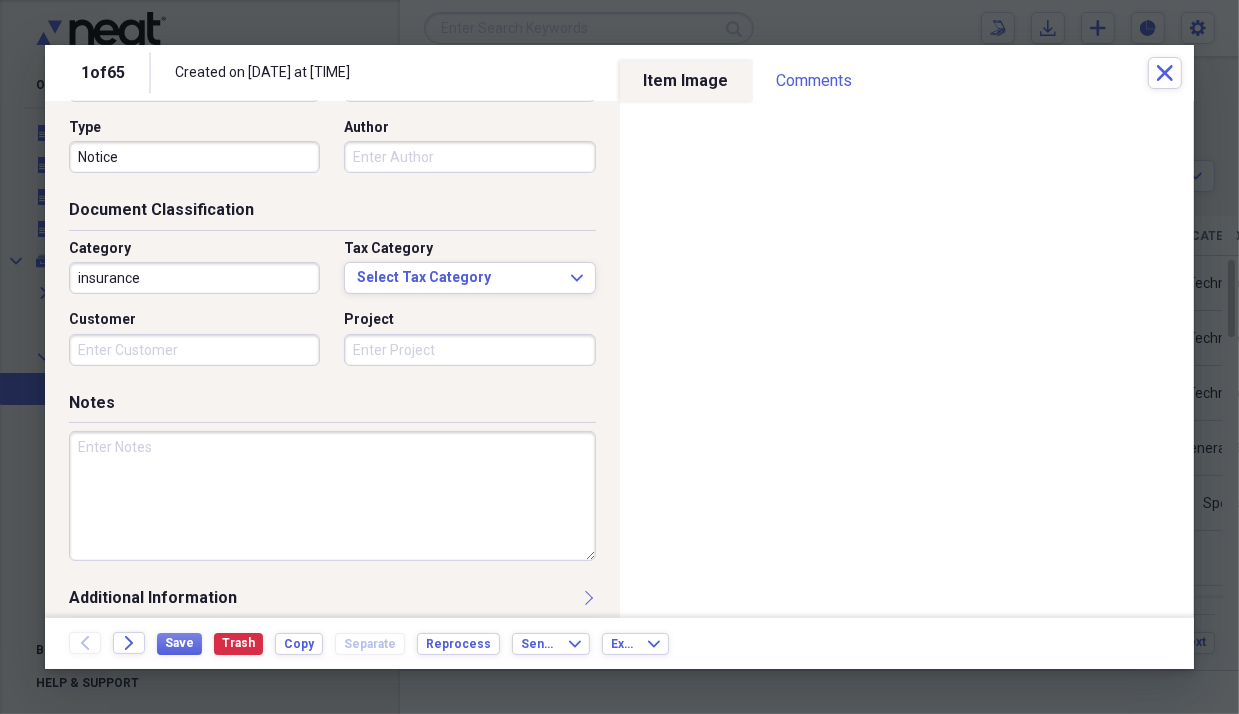 click at bounding box center [332, 496] 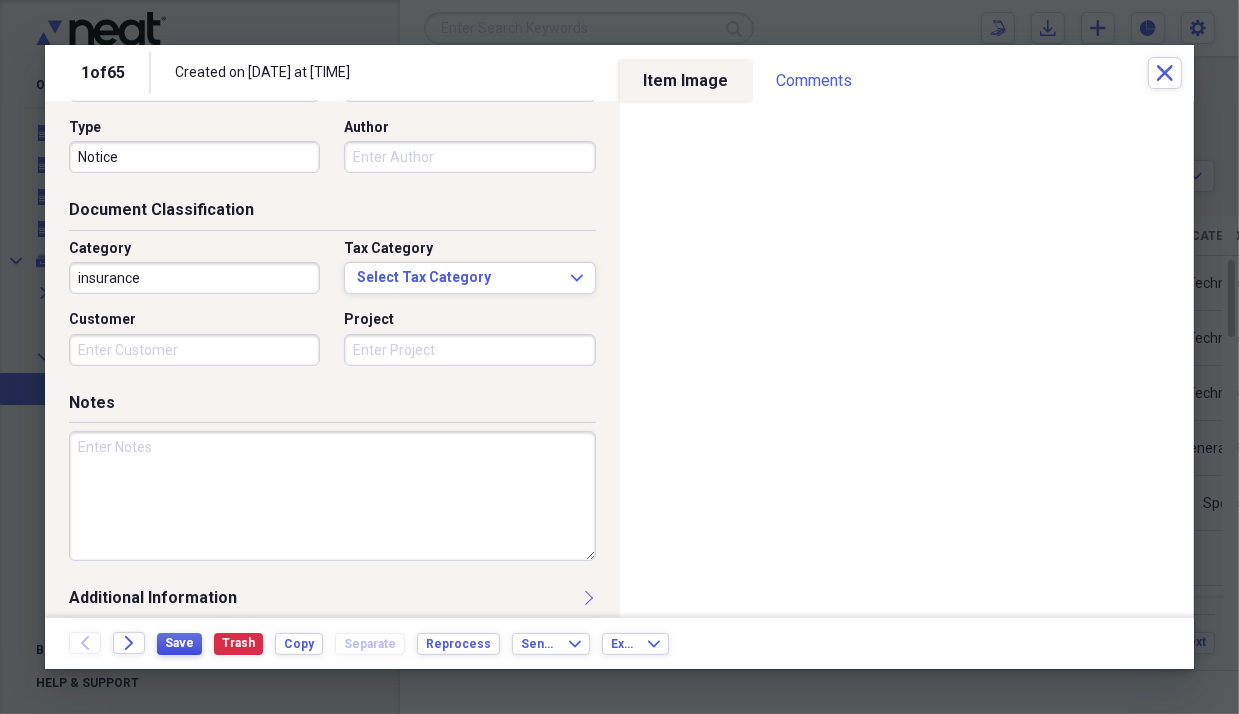 click on "Save" at bounding box center [179, 643] 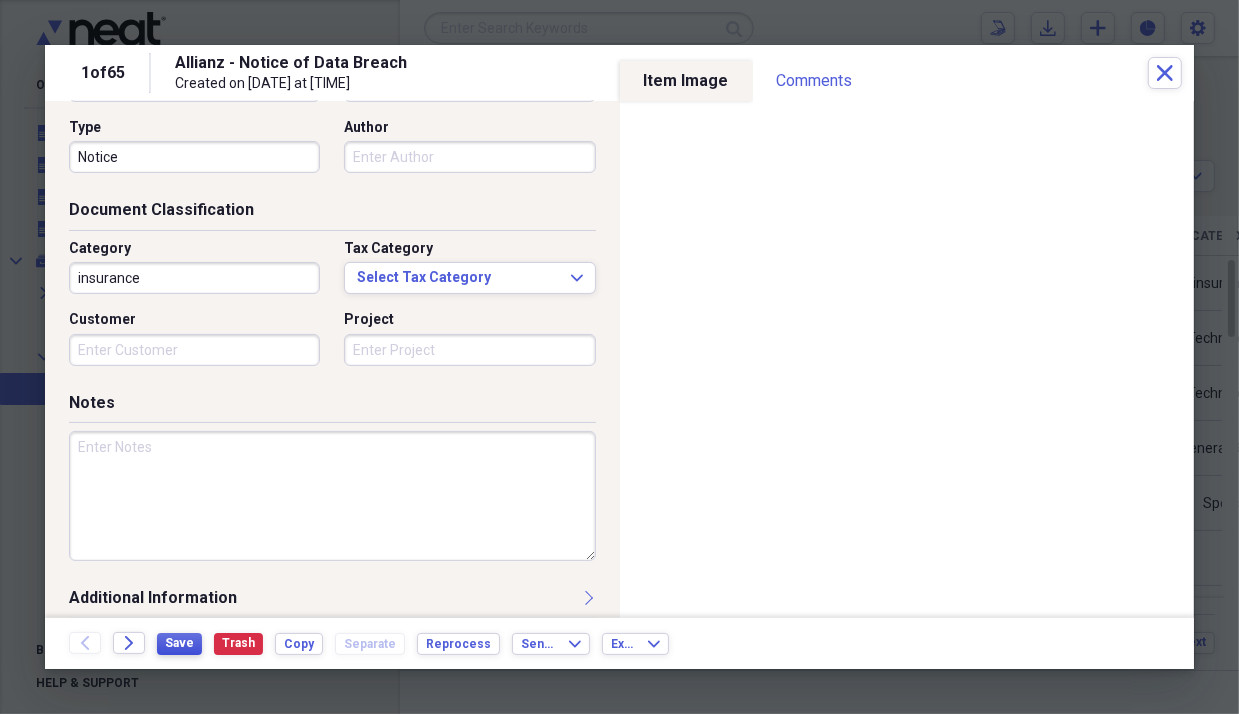 click on "Save" at bounding box center [179, 643] 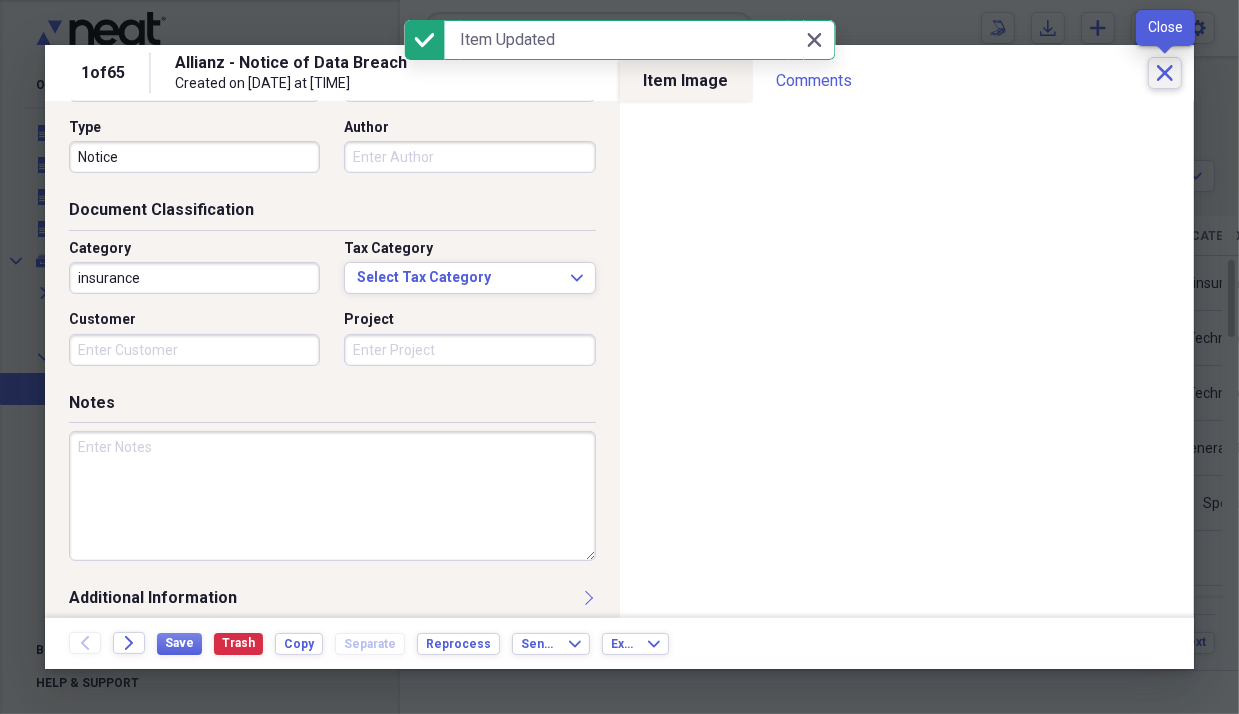 click on "Close" 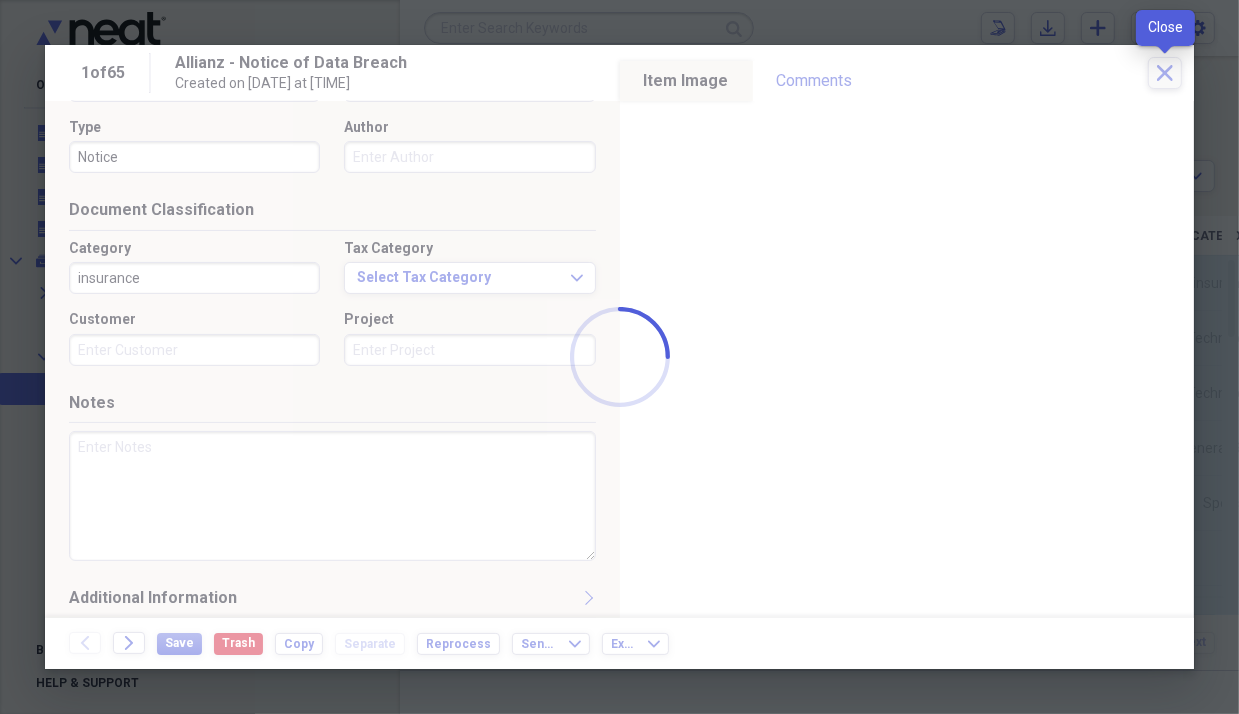 click at bounding box center [619, 357] 